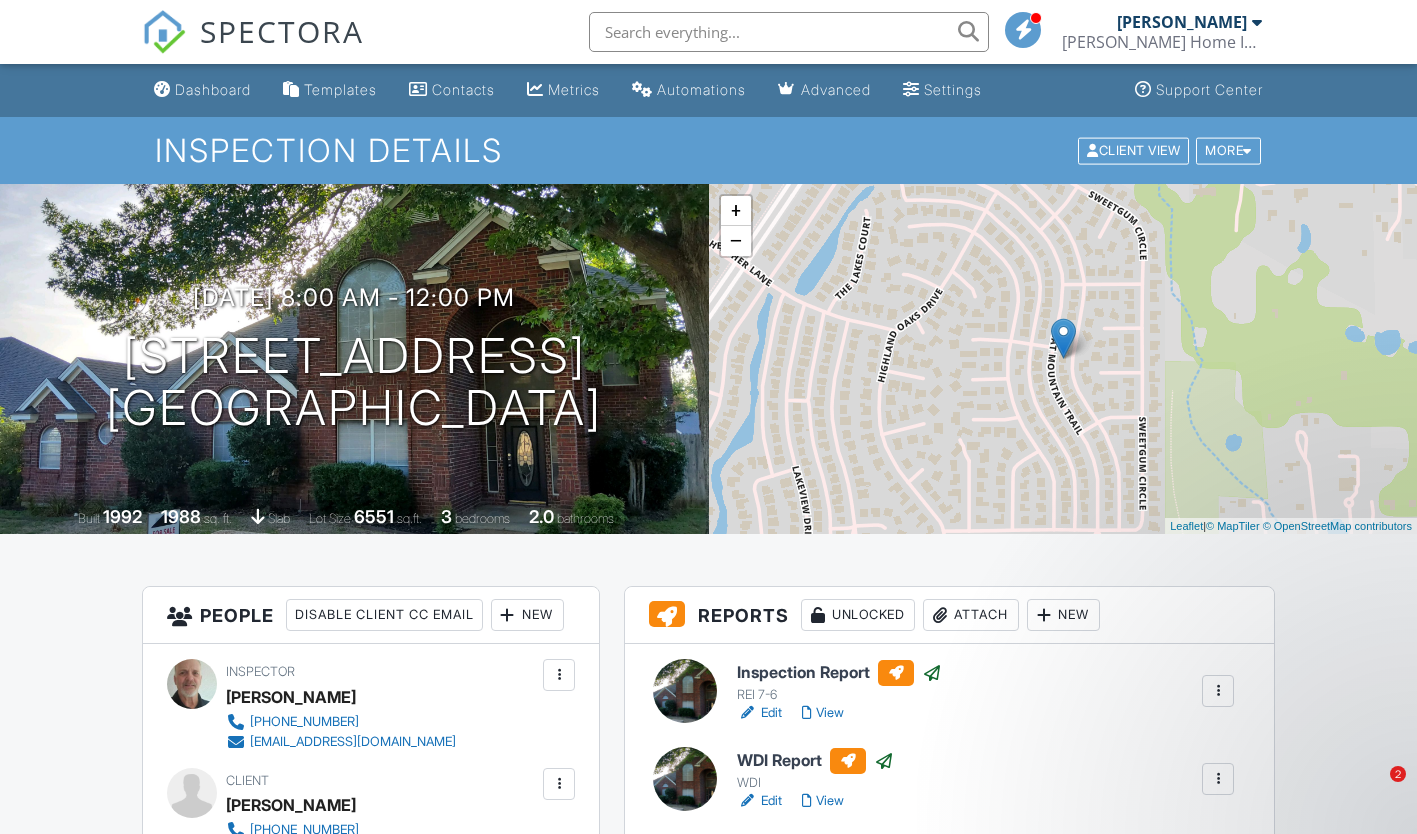 scroll, scrollTop: 300, scrollLeft: 0, axis: vertical 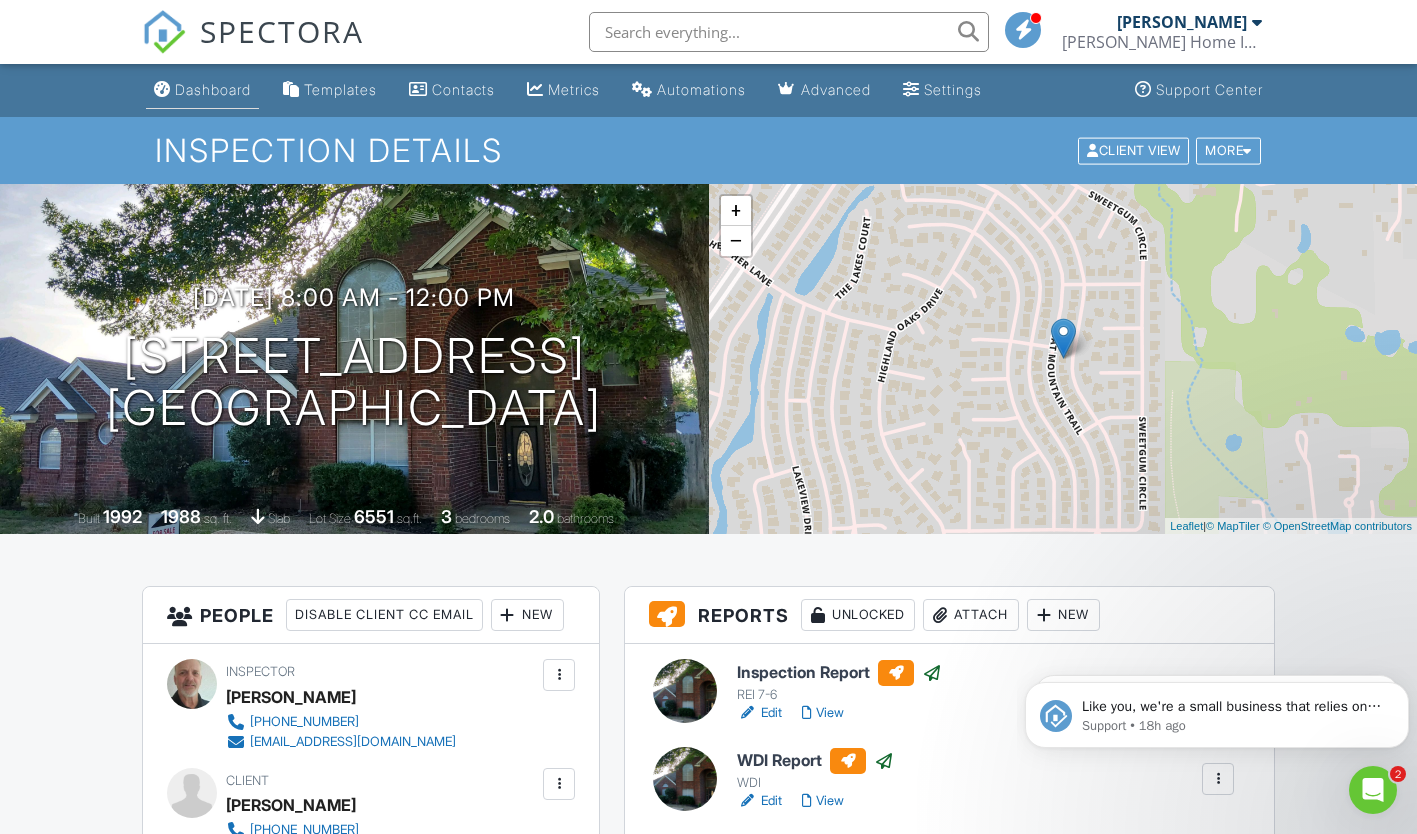click on "Dashboard" at bounding box center (213, 89) 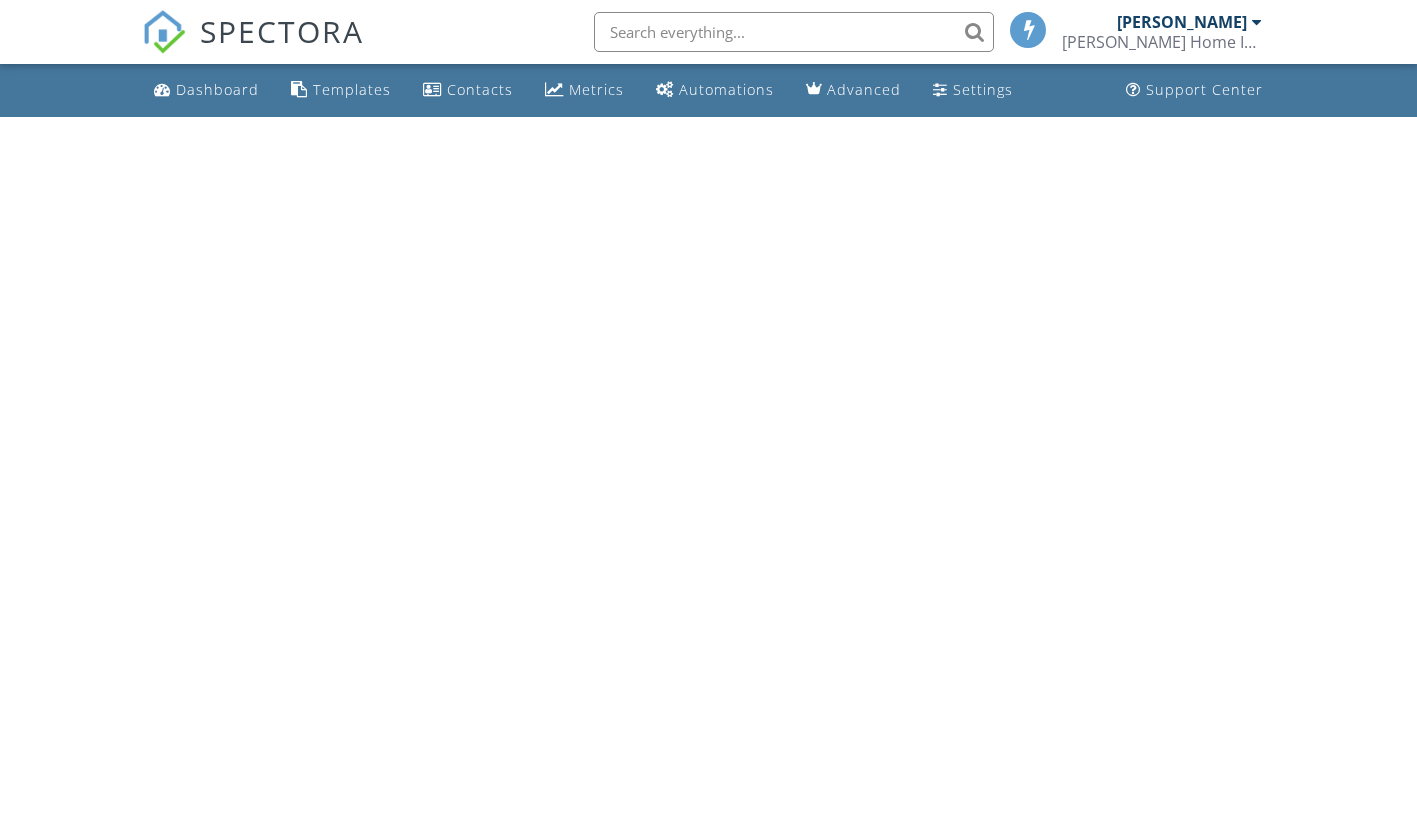 scroll, scrollTop: 0, scrollLeft: 0, axis: both 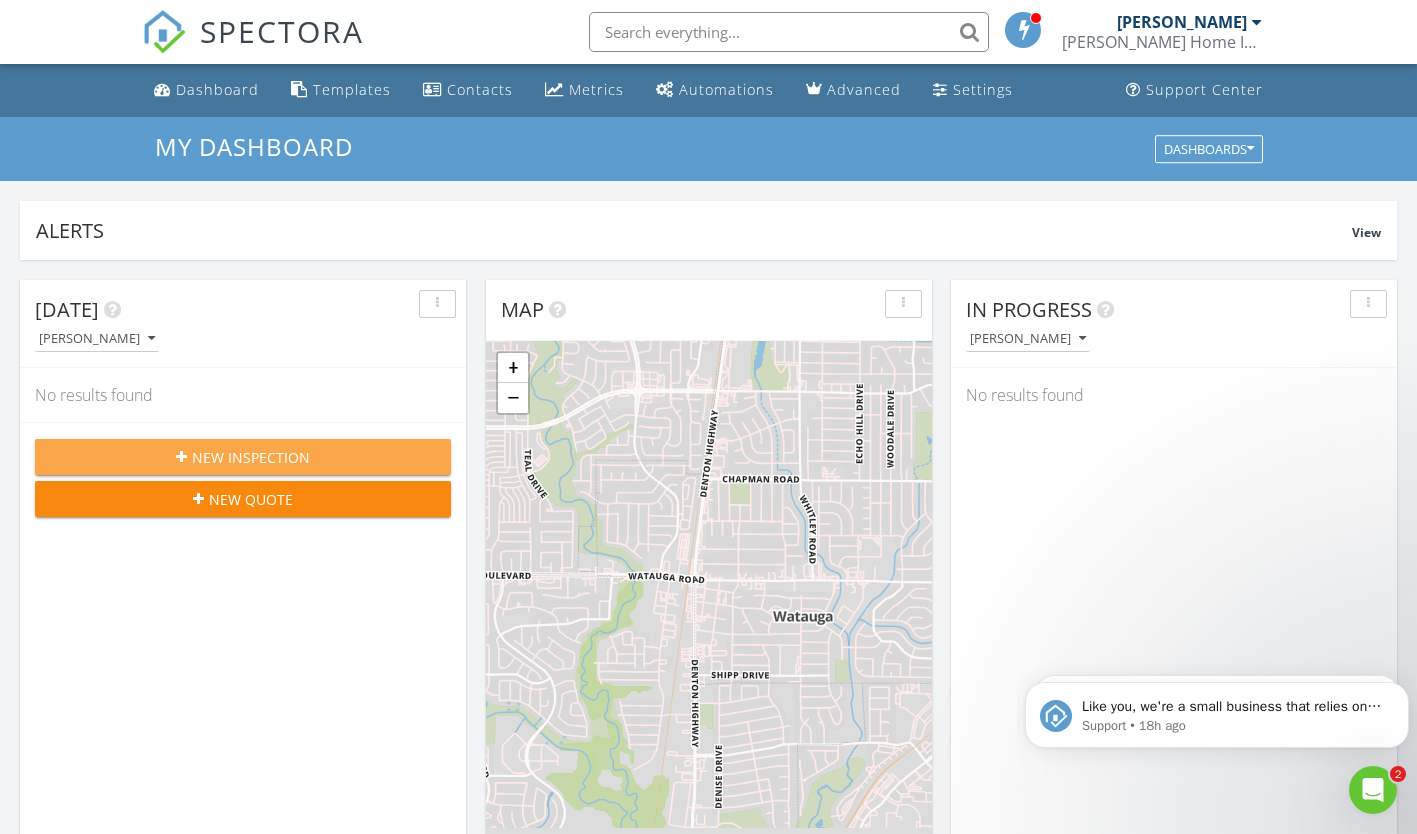 click on "New Inspection" at bounding box center (251, 457) 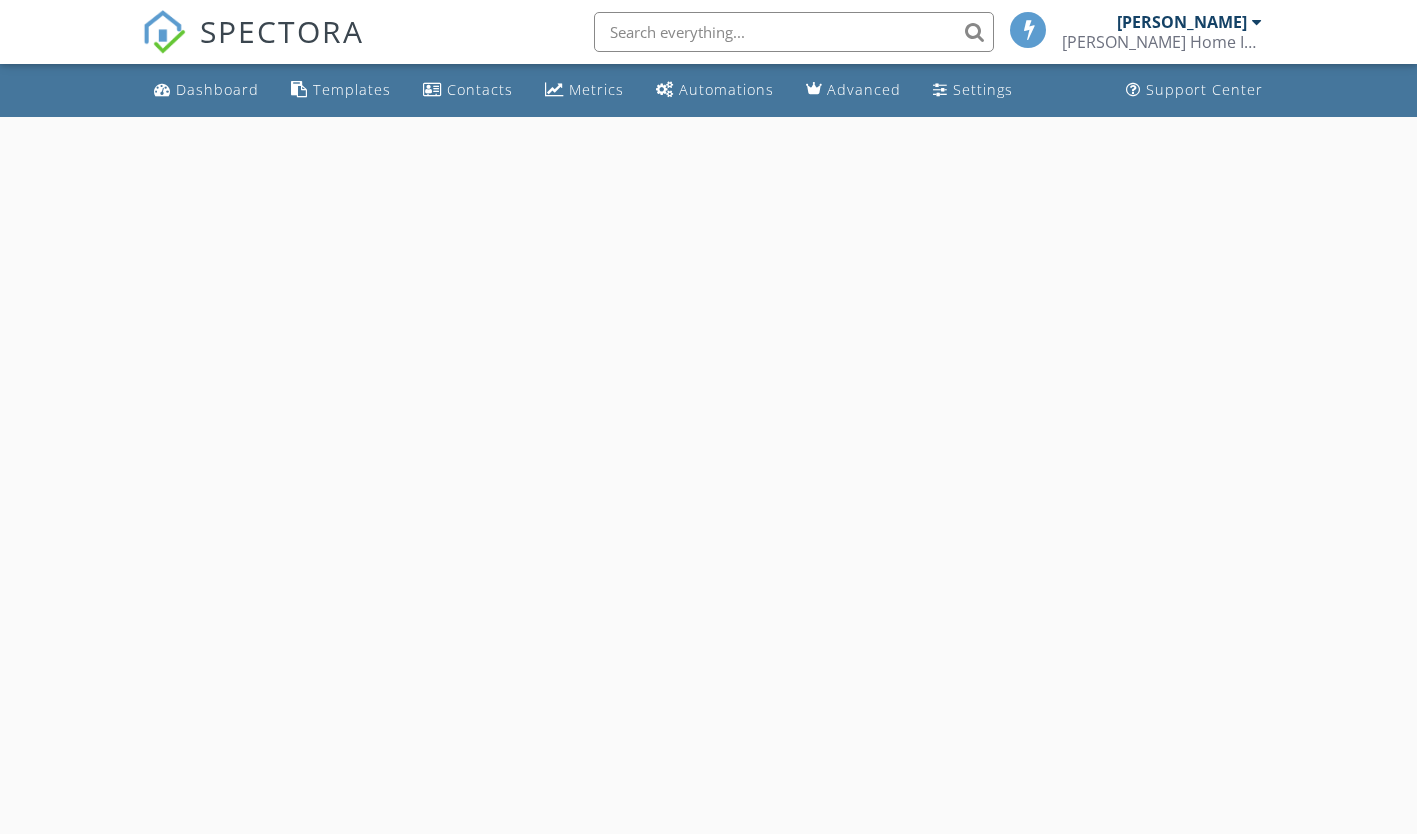 scroll, scrollTop: 0, scrollLeft: 0, axis: both 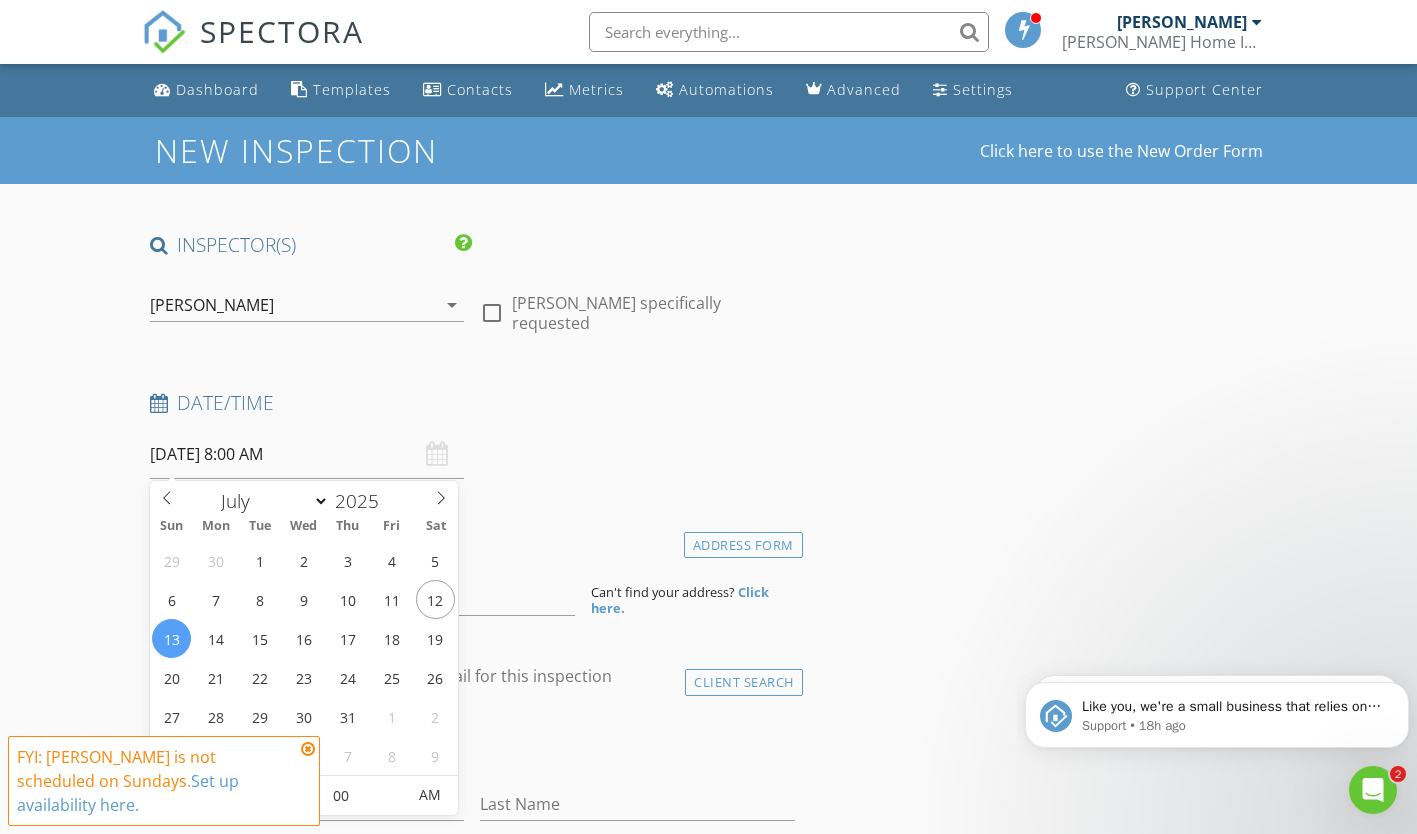 click on "07/13/2025 8:00 AM" at bounding box center [307, 454] 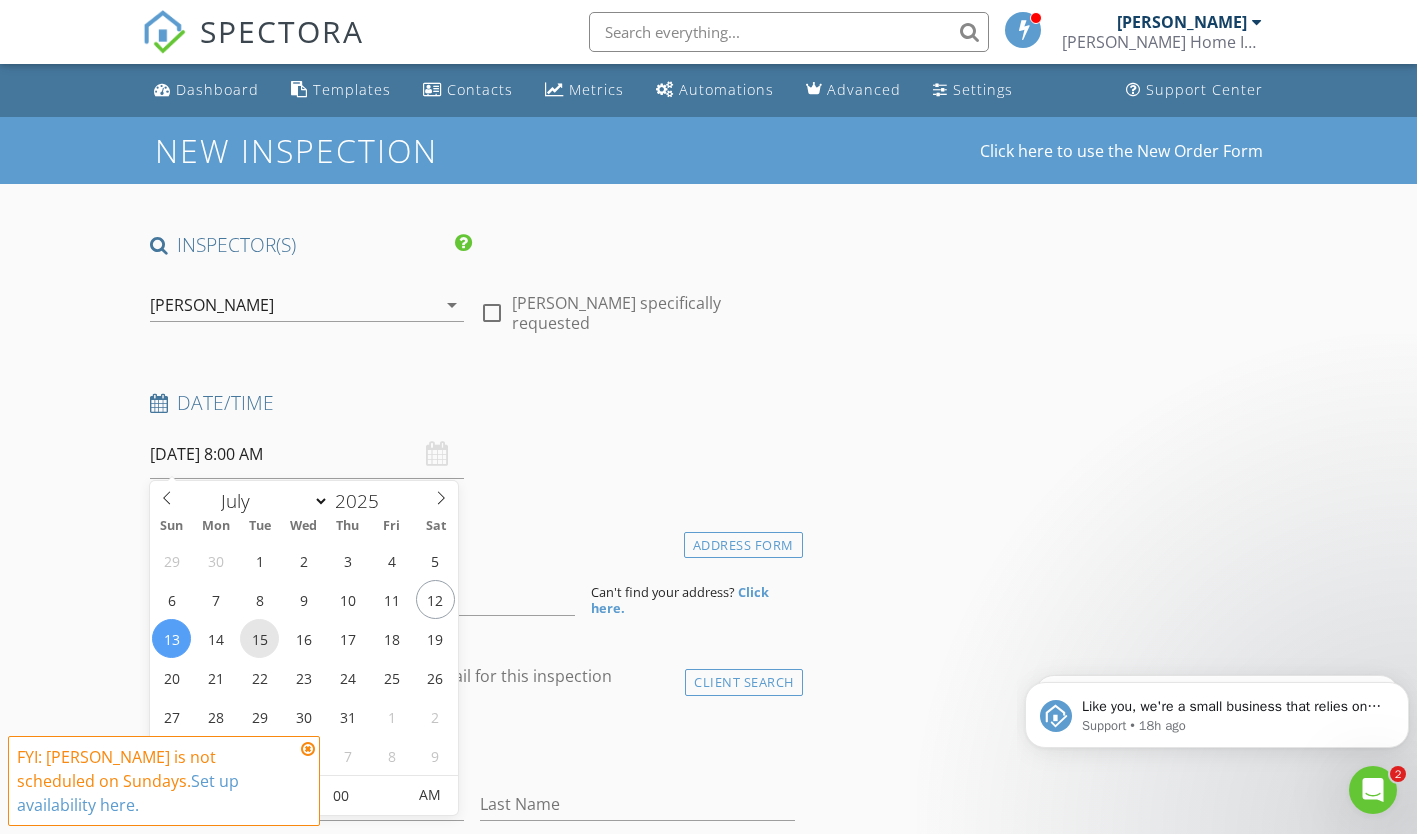 type on "07/15/2025 8:00 AM" 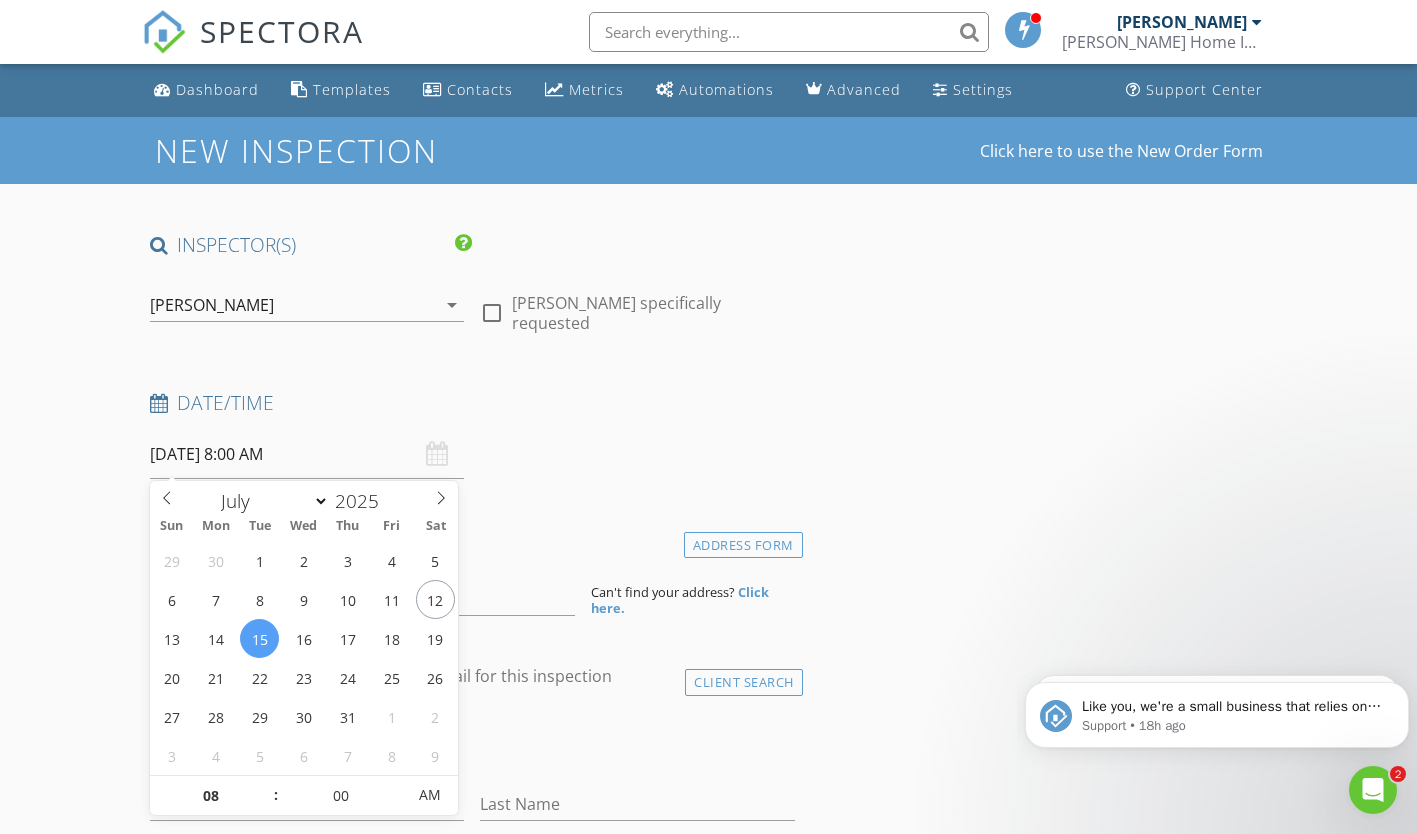 click on "07/15/2025 8:00 AM" at bounding box center [307, 454] 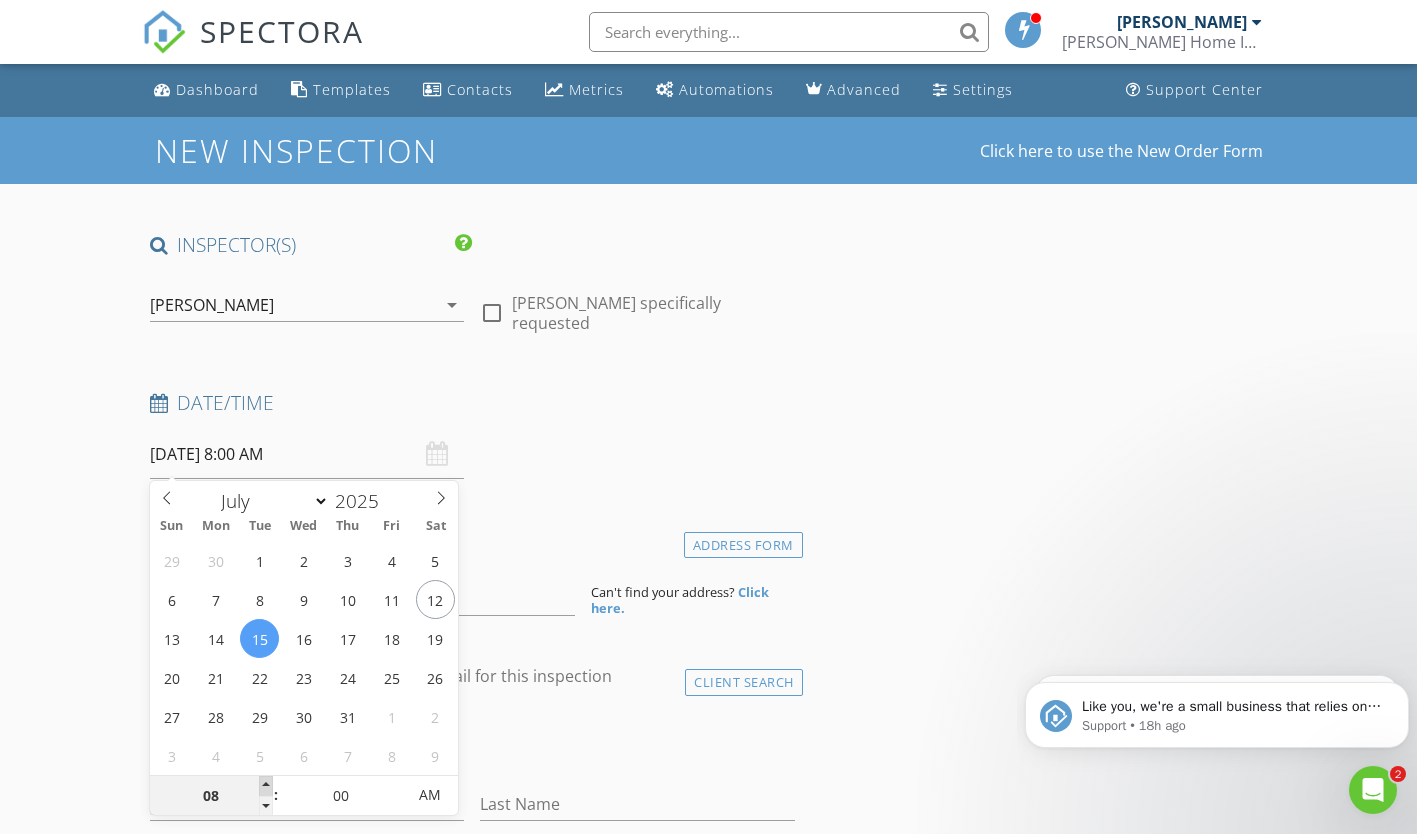 type on "09" 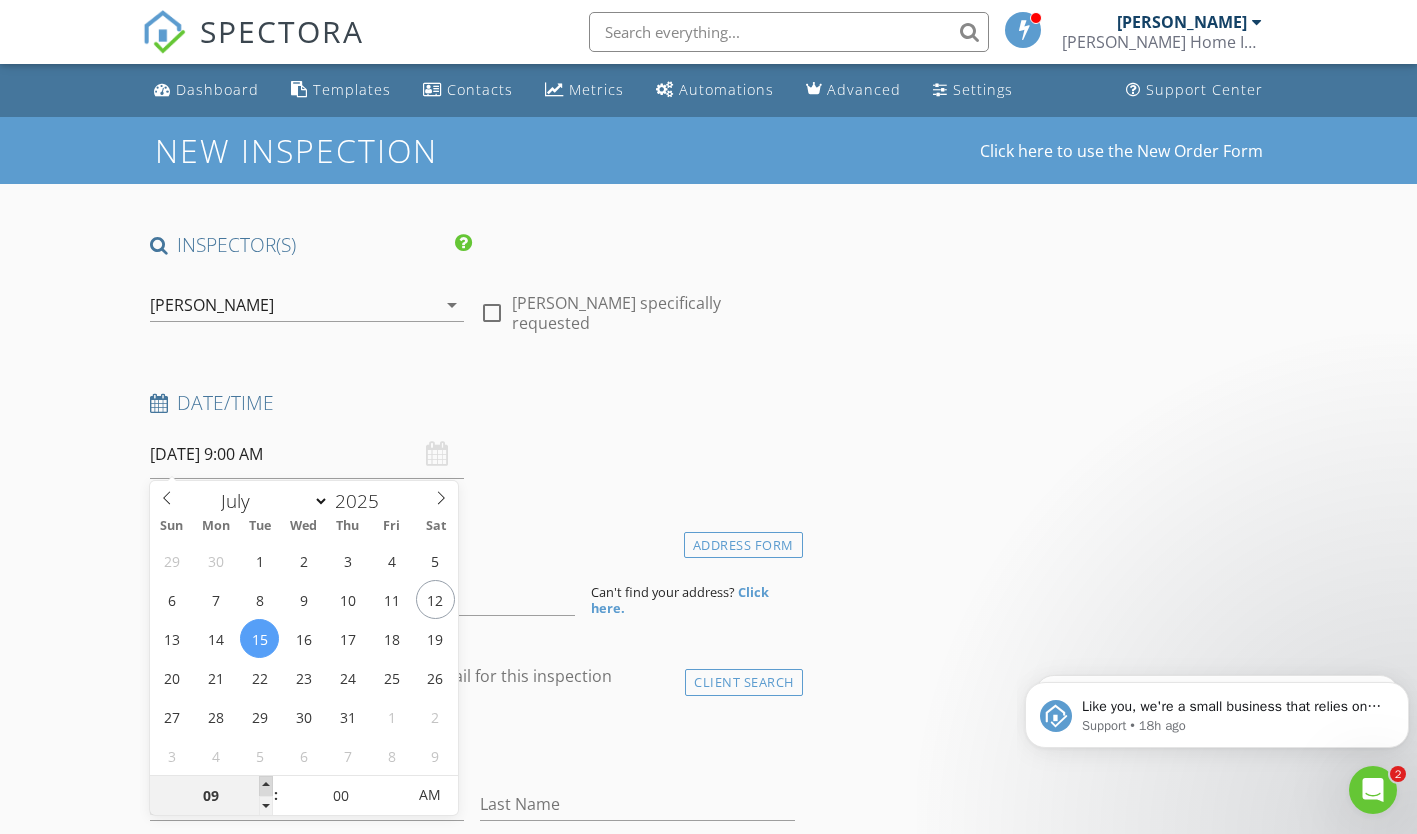 click at bounding box center (266, 786) 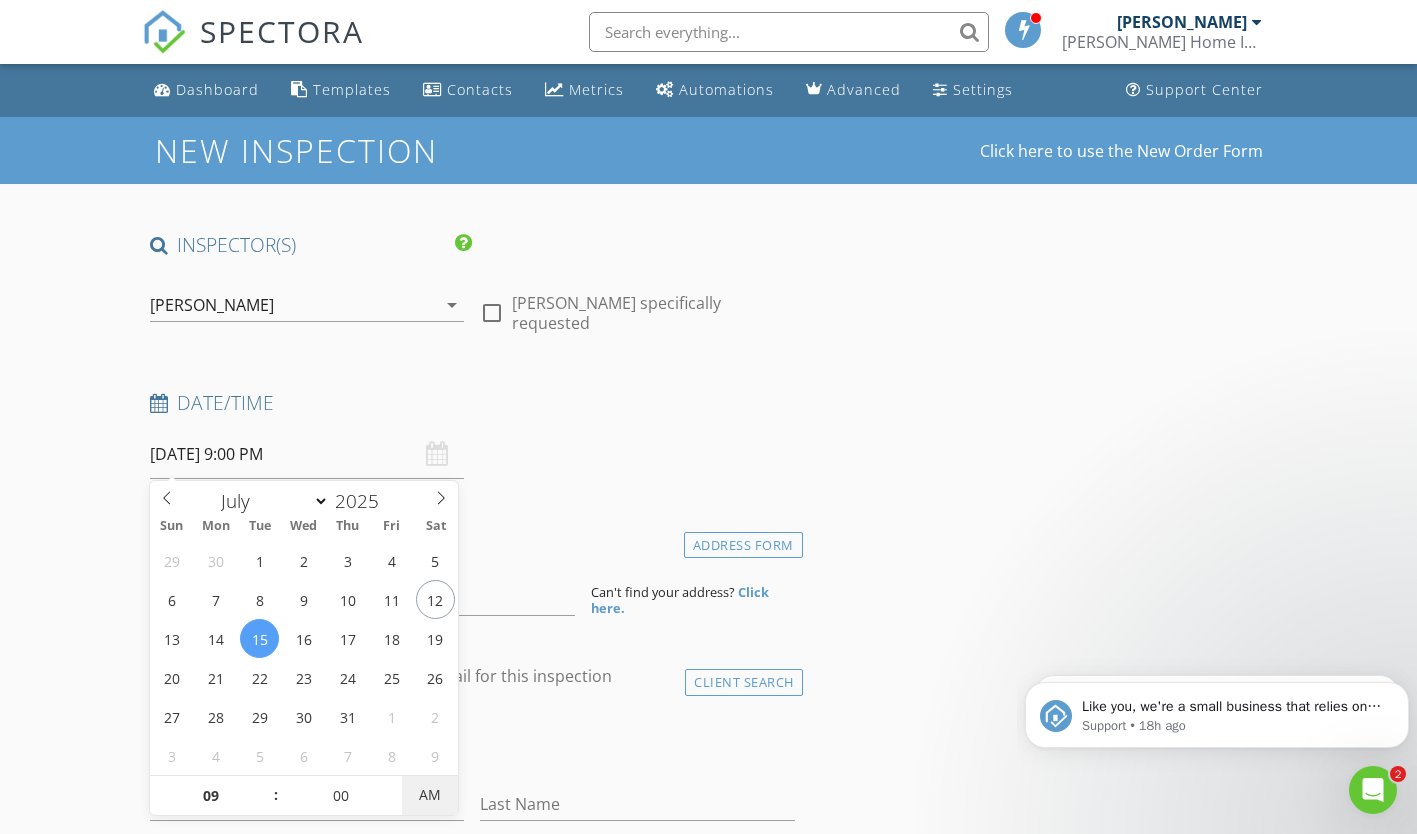 click on "AM" at bounding box center (429, 795) 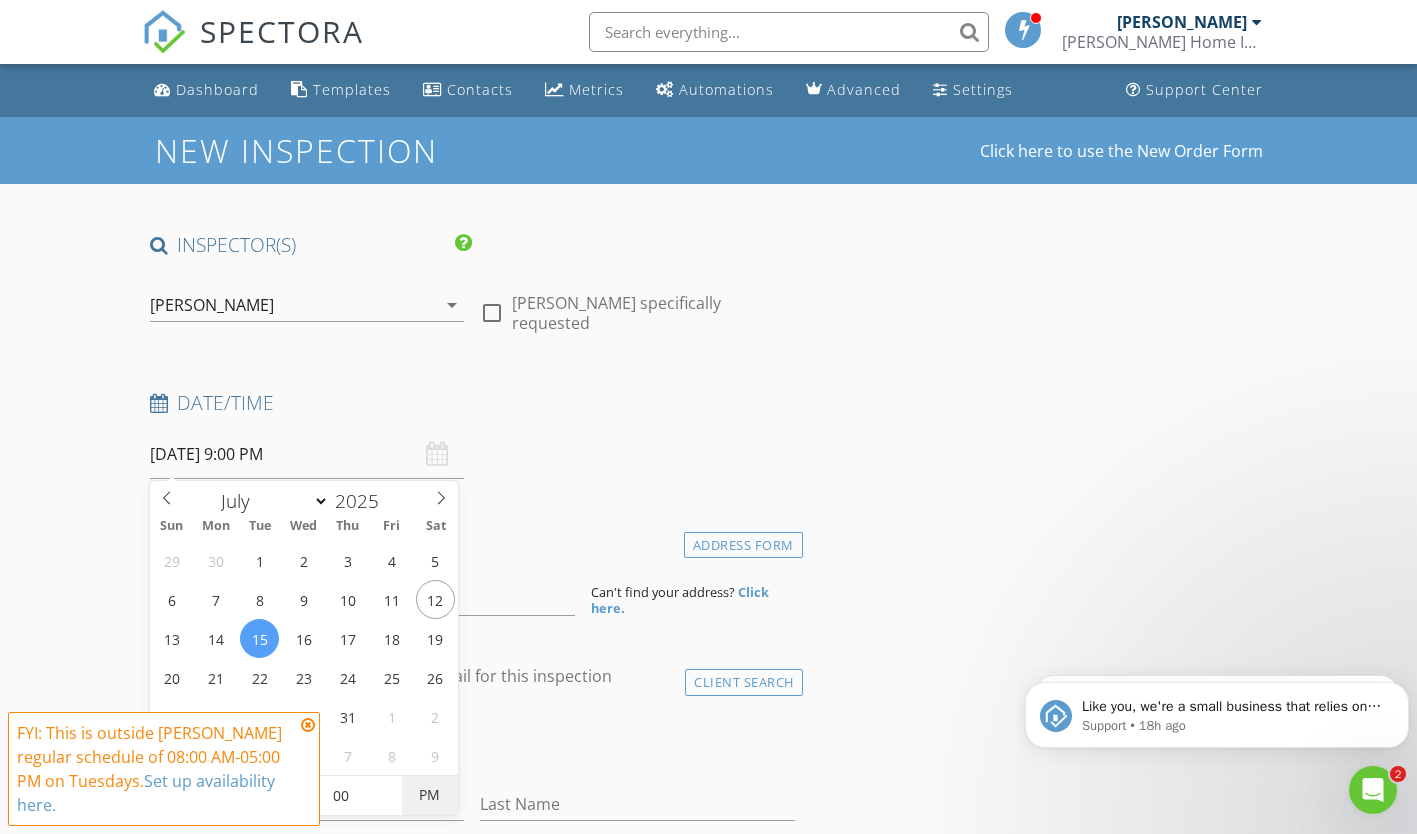 type on "[DATE] 9:00 AM" 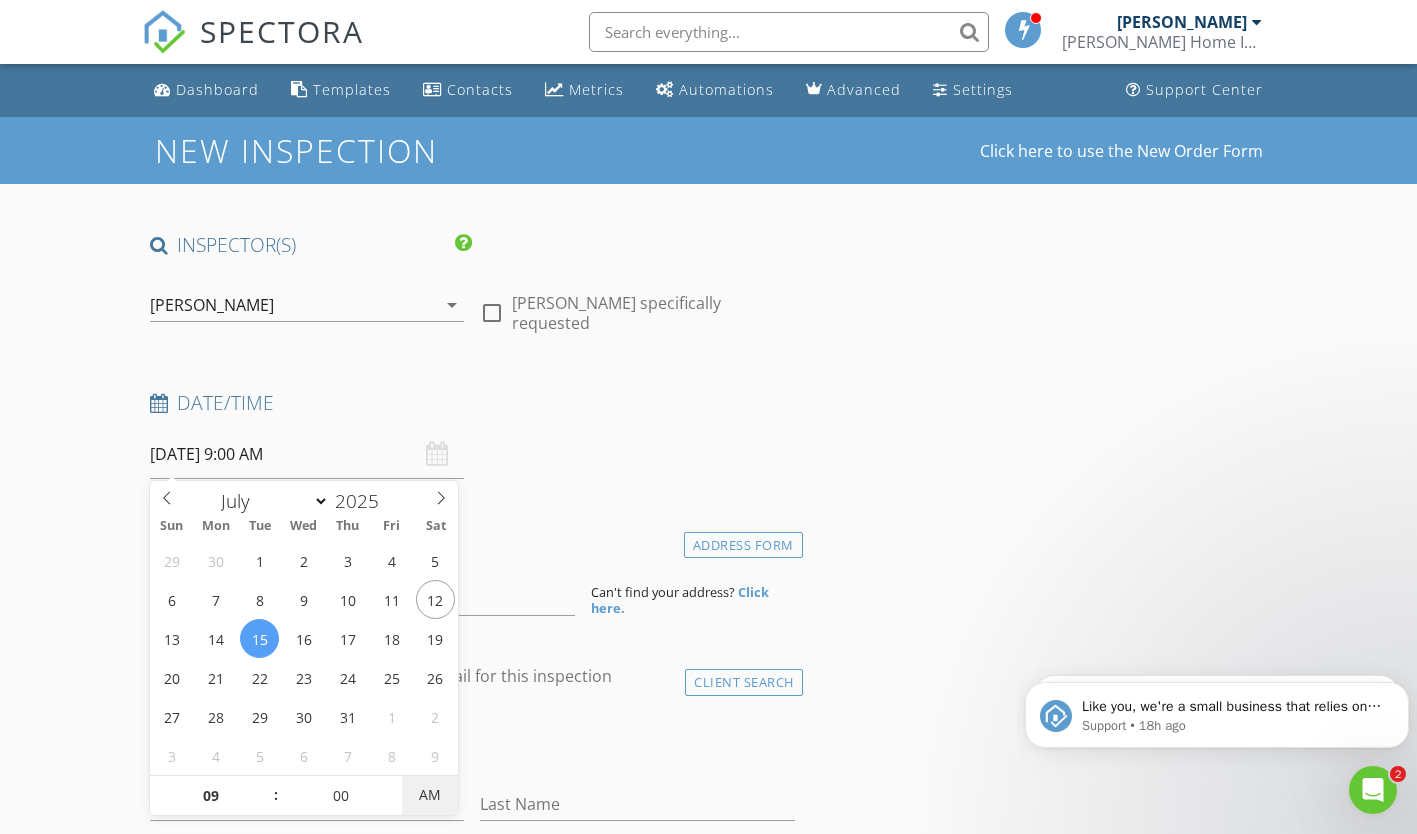 click on "AM" at bounding box center [429, 795] 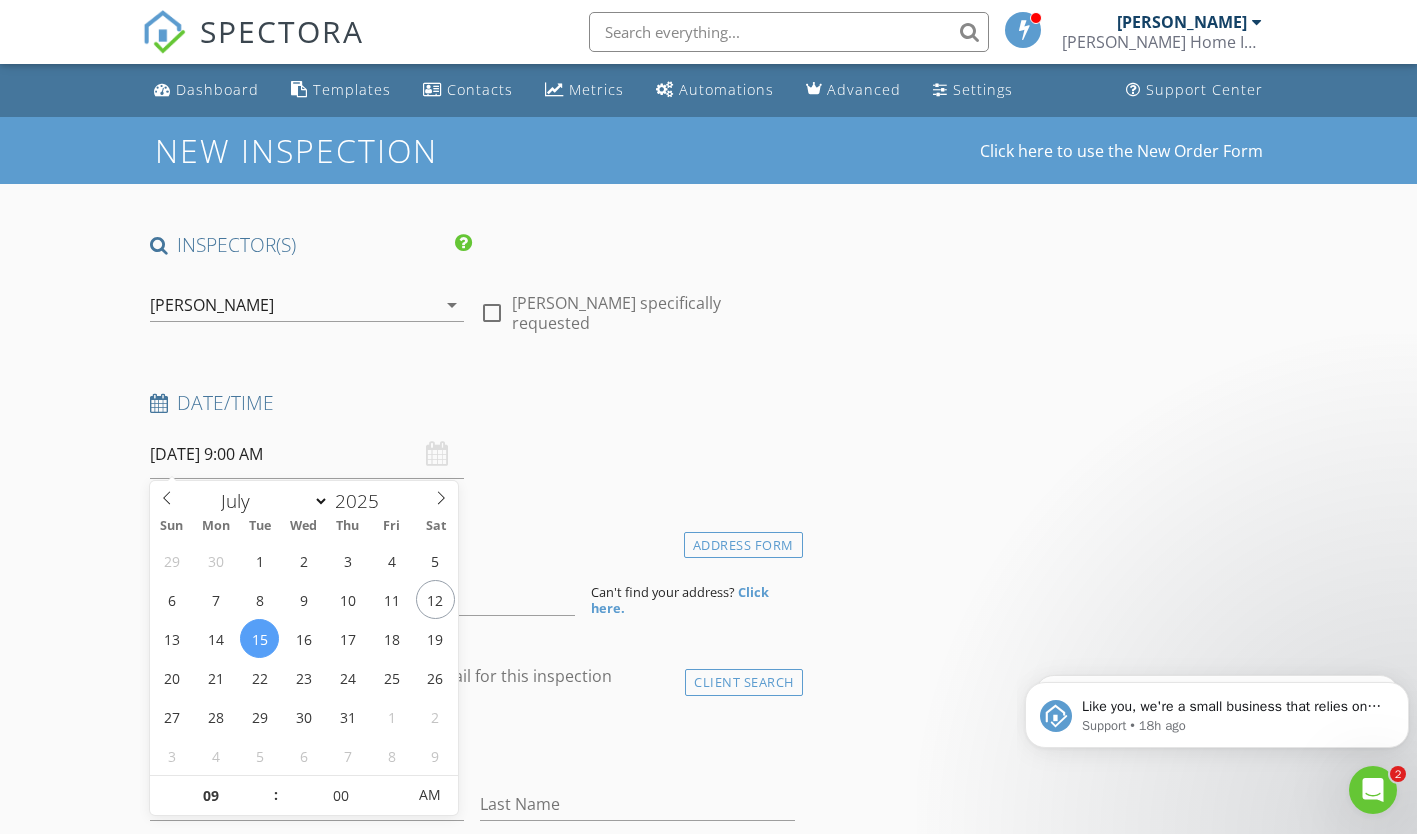 click on "Date/Time
07/15/2025 9:00 AM" at bounding box center [472, 434] 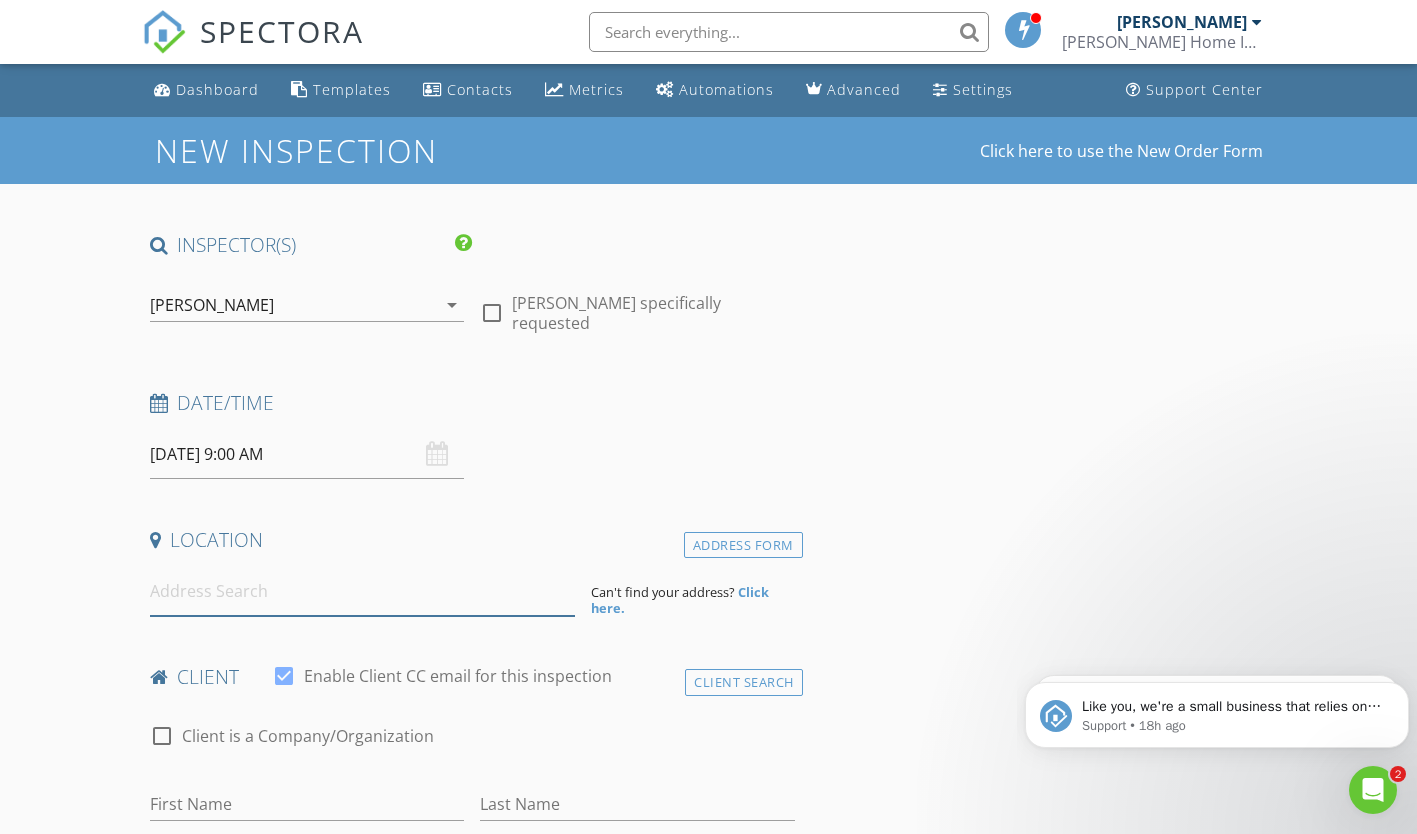 click at bounding box center [362, 591] 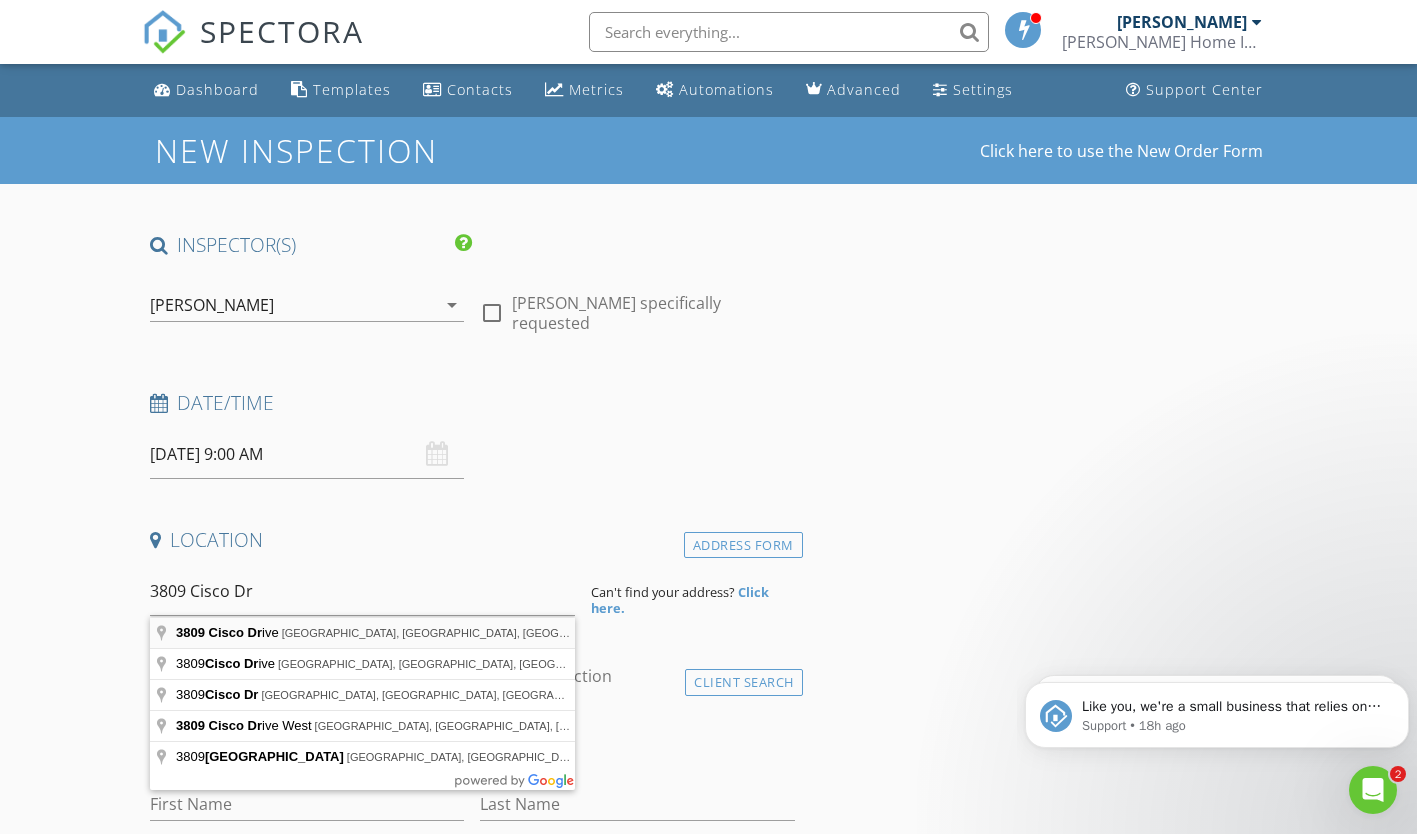 type on "3809 Cisco Drive, Farmersville, TX, USA" 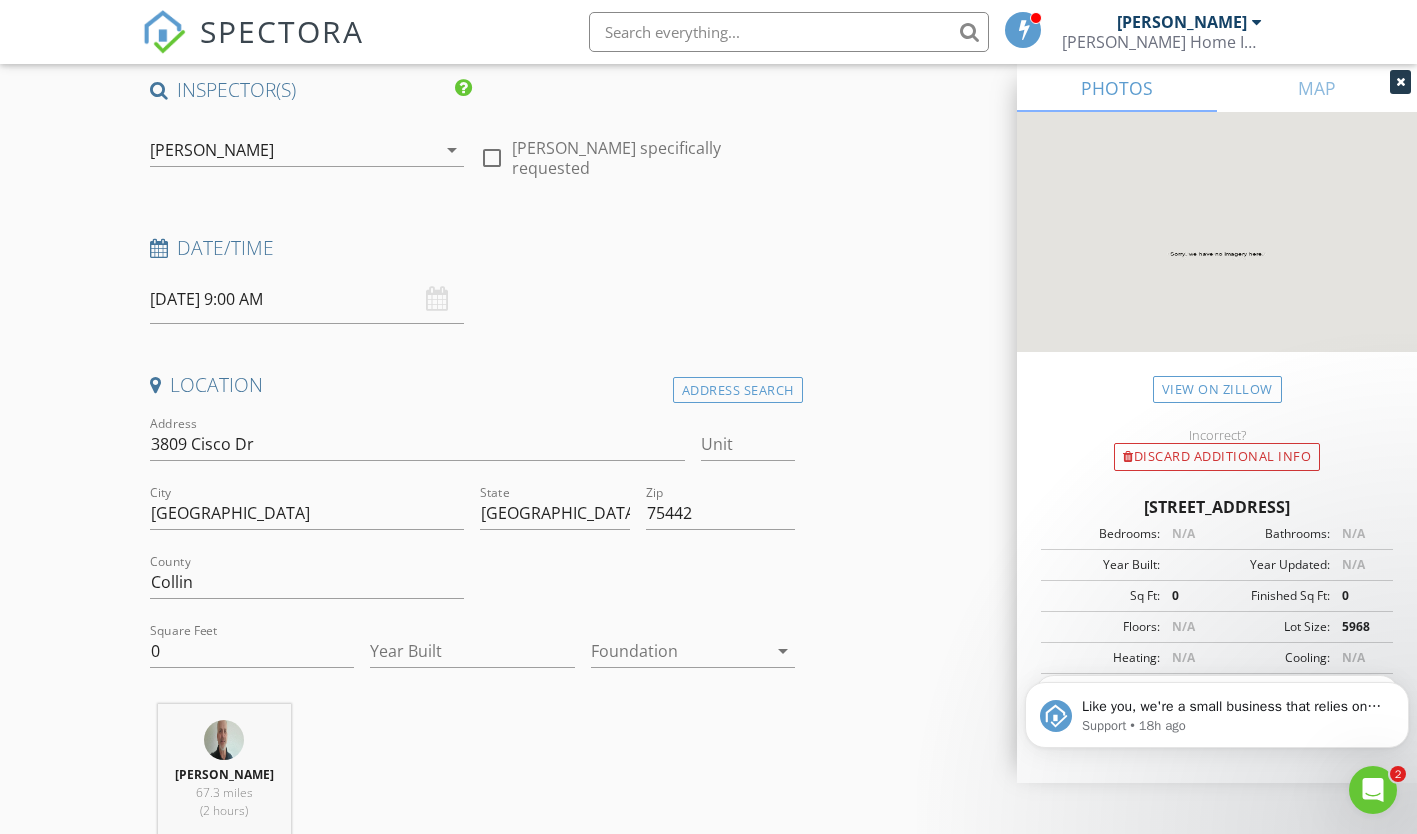 scroll, scrollTop: 200, scrollLeft: 0, axis: vertical 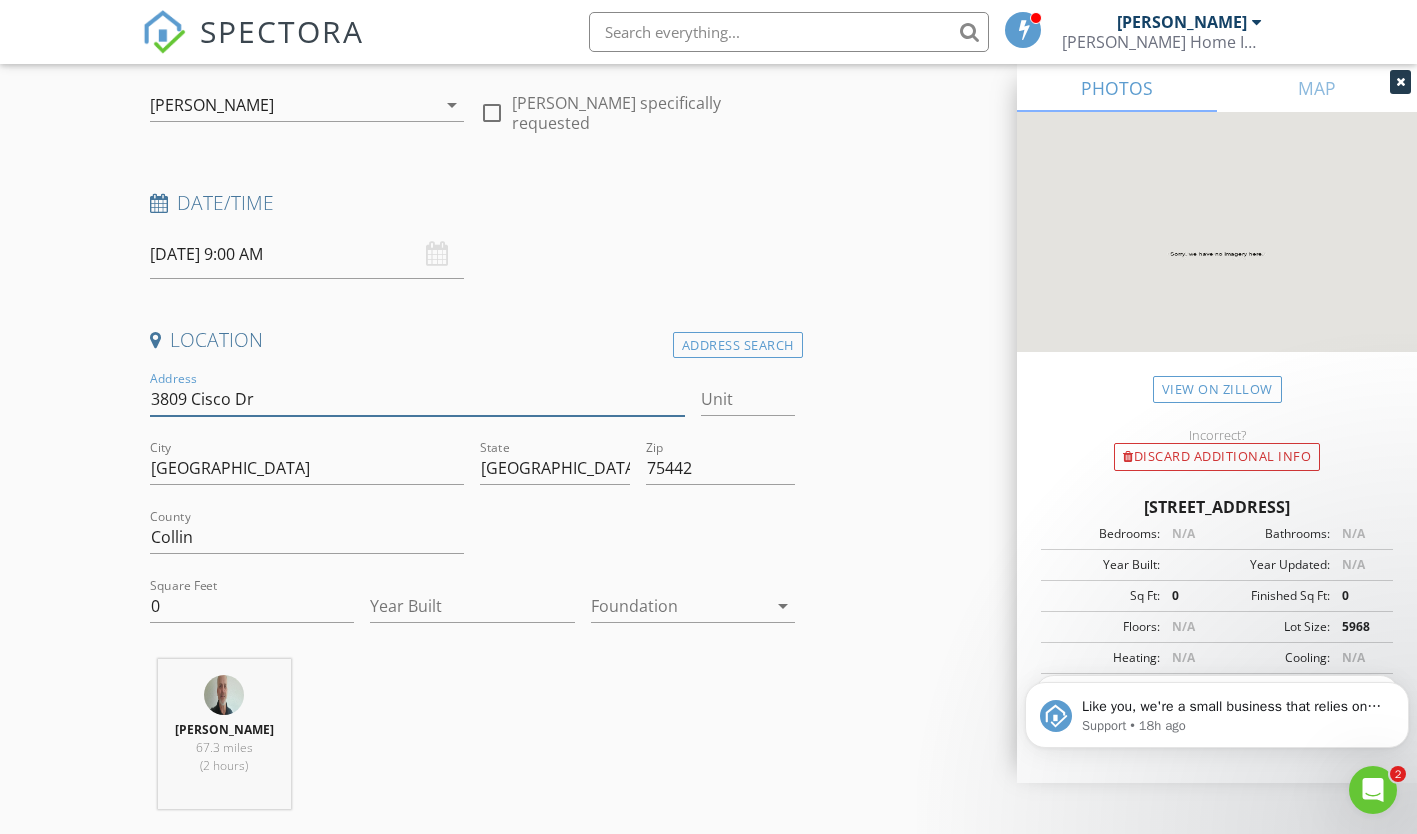 drag, startPoint x: 154, startPoint y: 400, endPoint x: 251, endPoint y: 398, distance: 97.020615 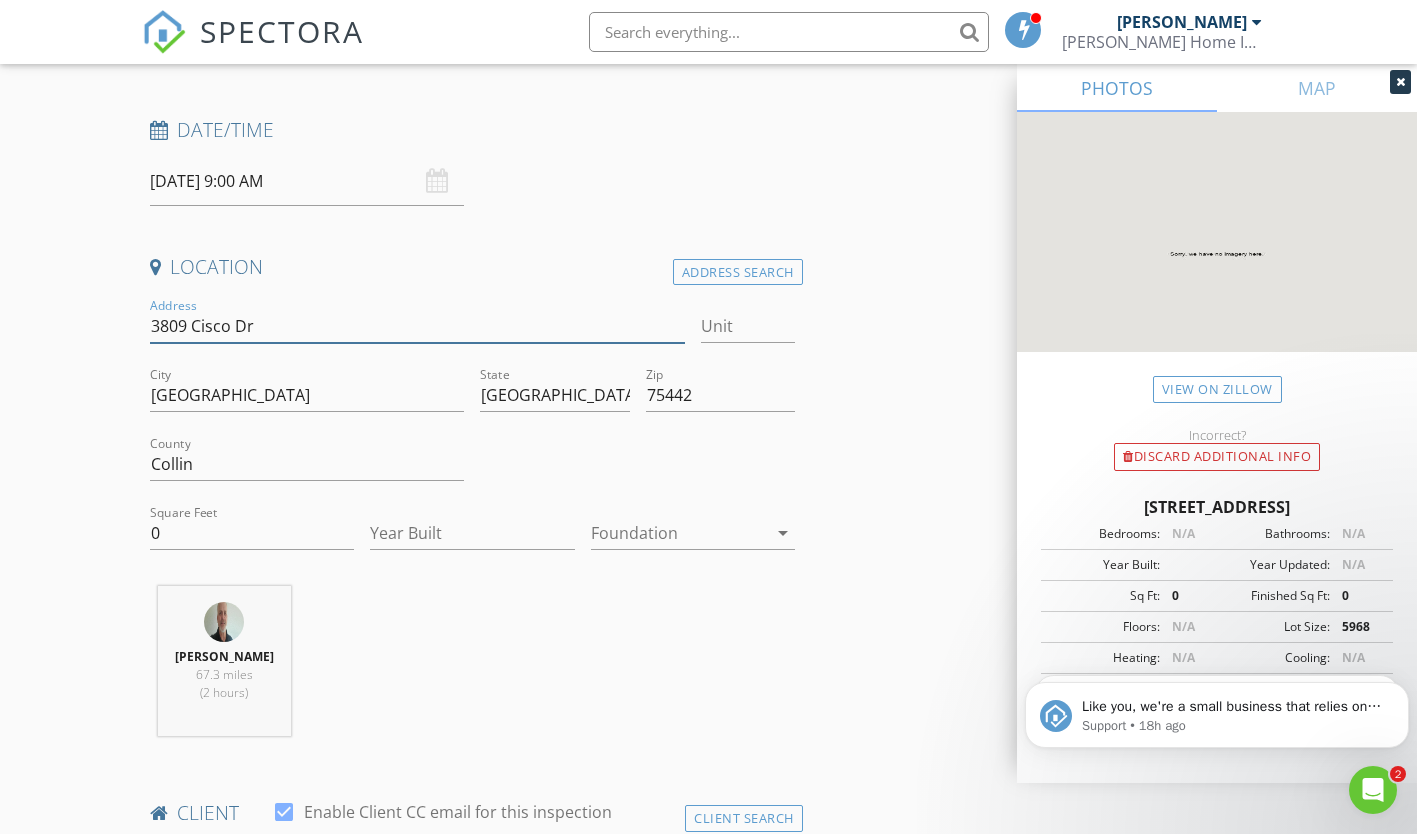 scroll, scrollTop: 400, scrollLeft: 0, axis: vertical 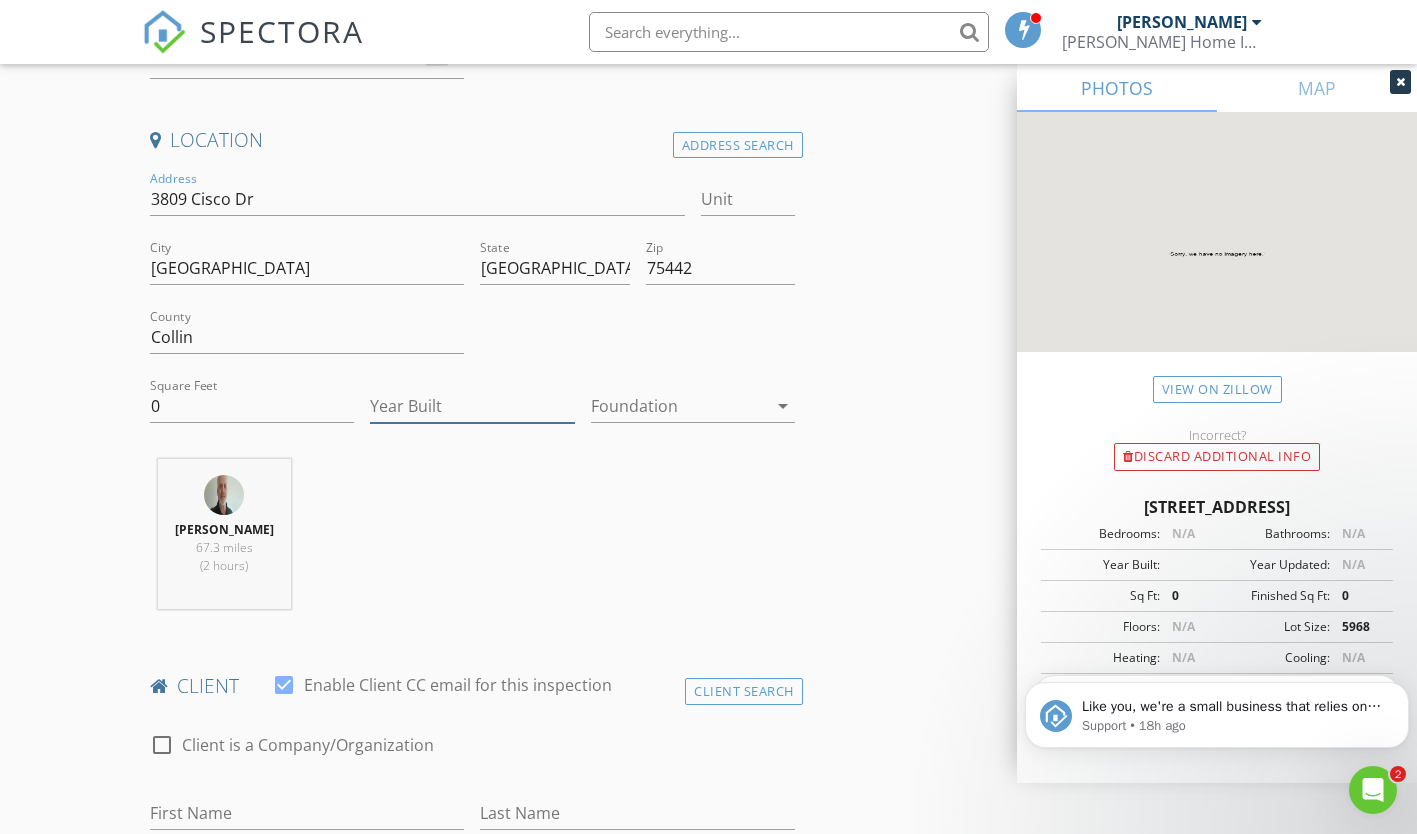 click on "Year Built" at bounding box center (472, 406) 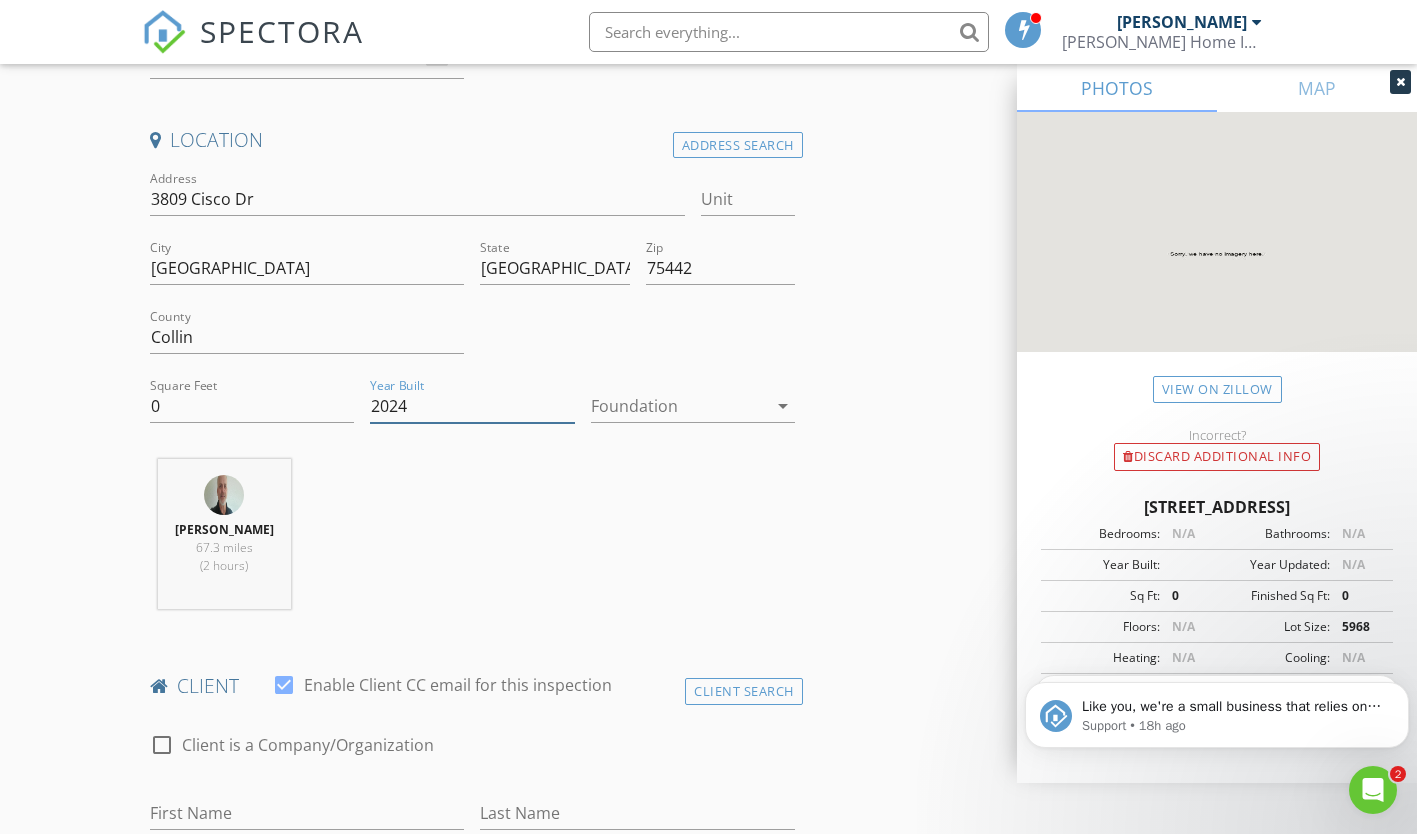 type on "2024" 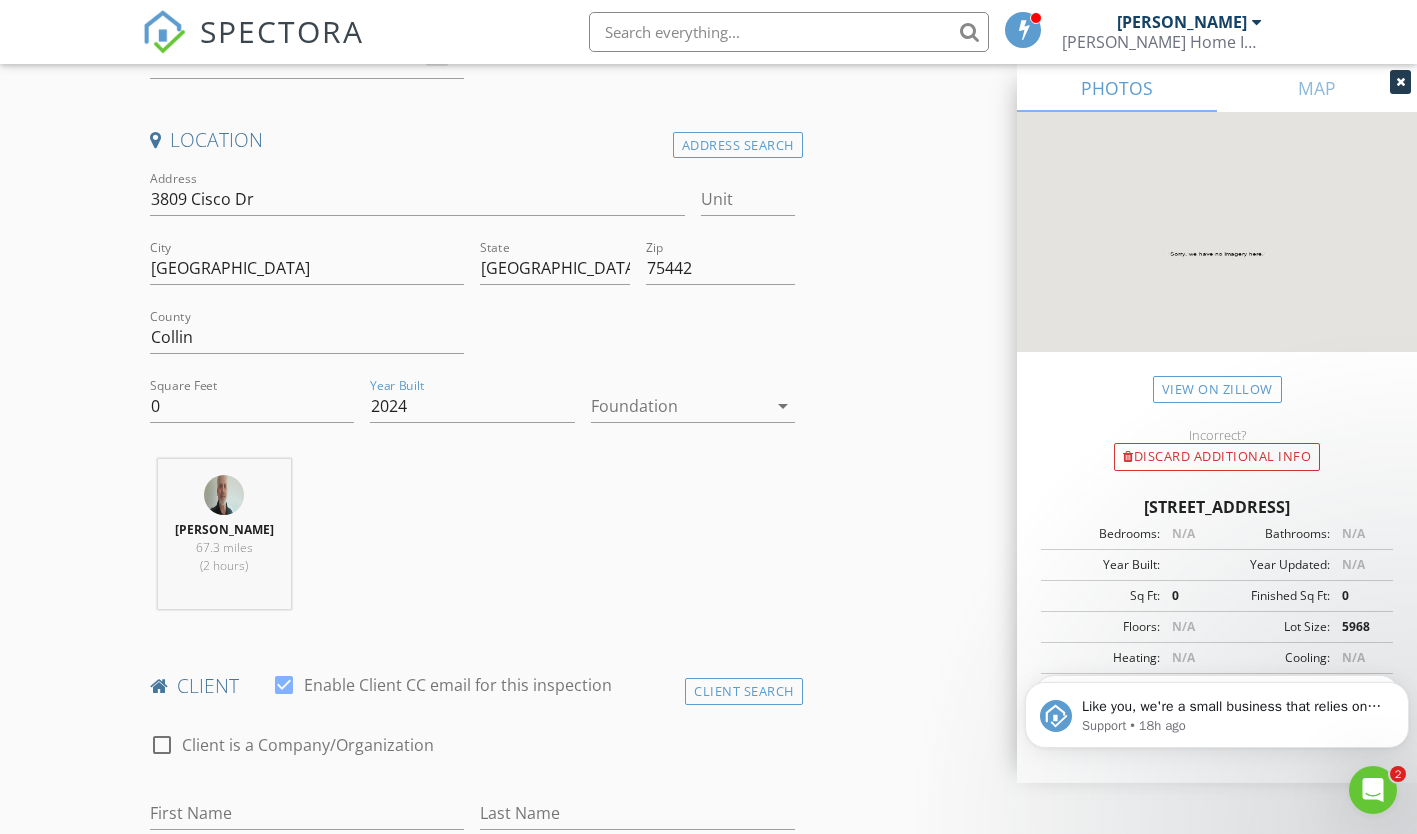 click at bounding box center (679, 406) 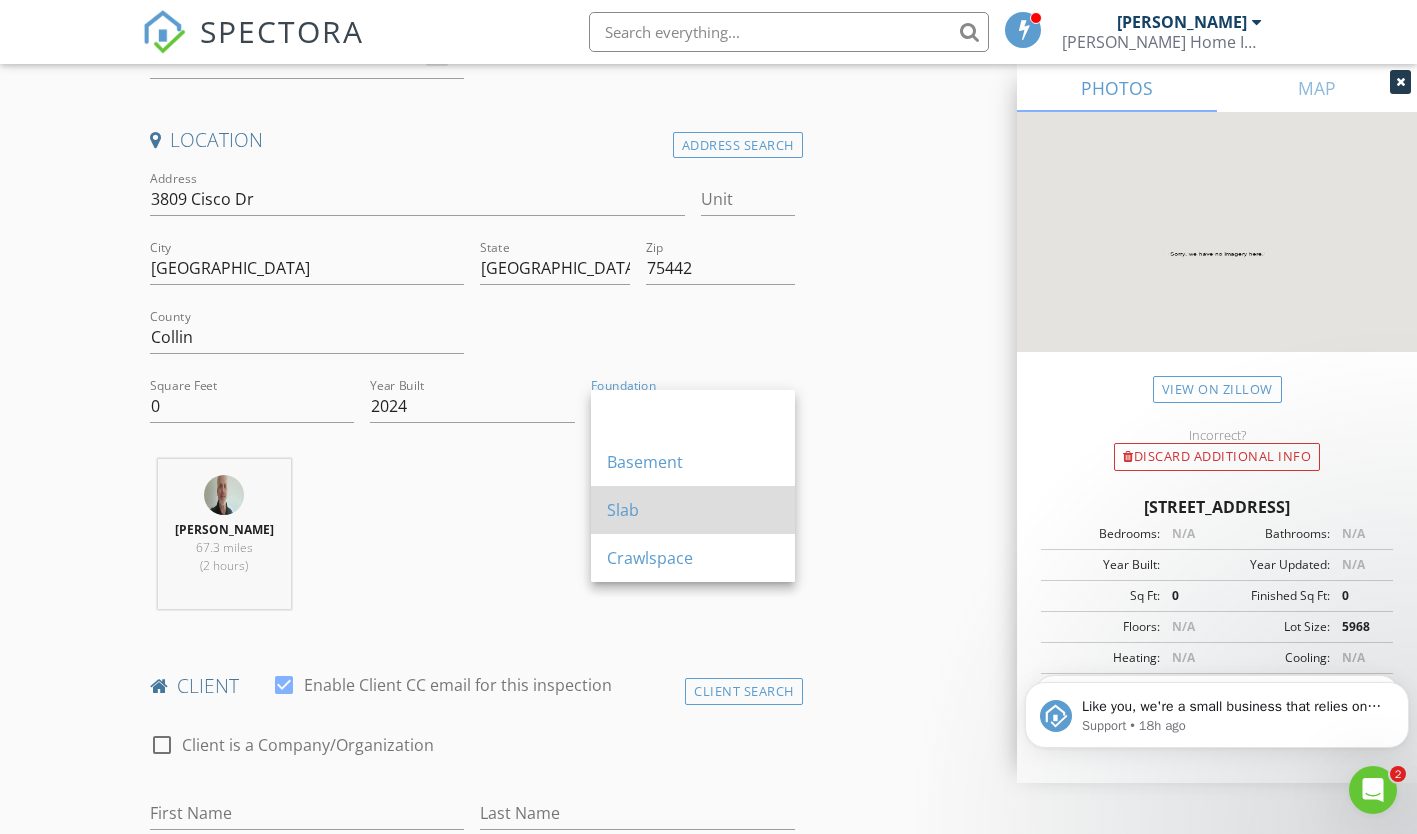 click on "Slab" at bounding box center (693, 510) 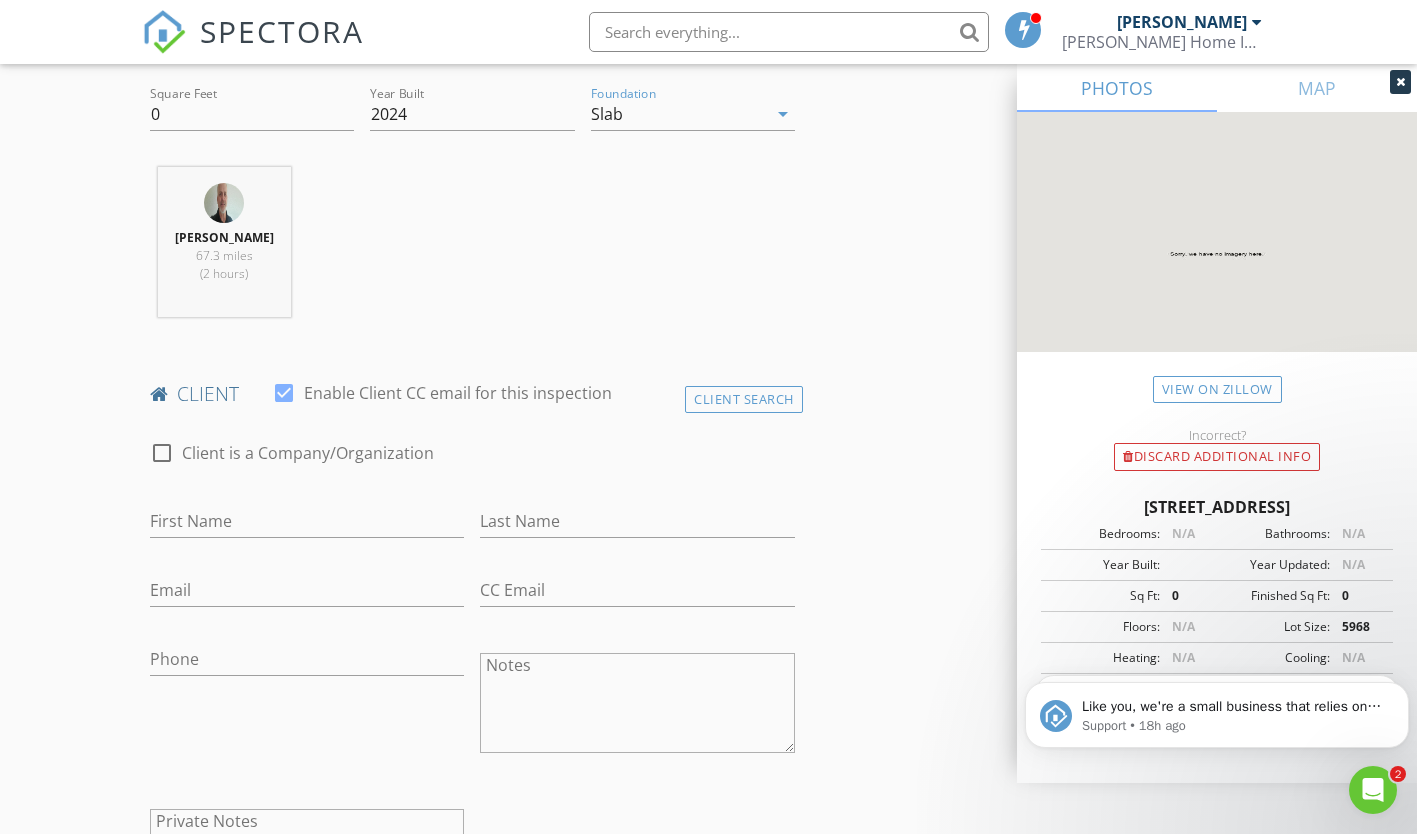 scroll, scrollTop: 700, scrollLeft: 0, axis: vertical 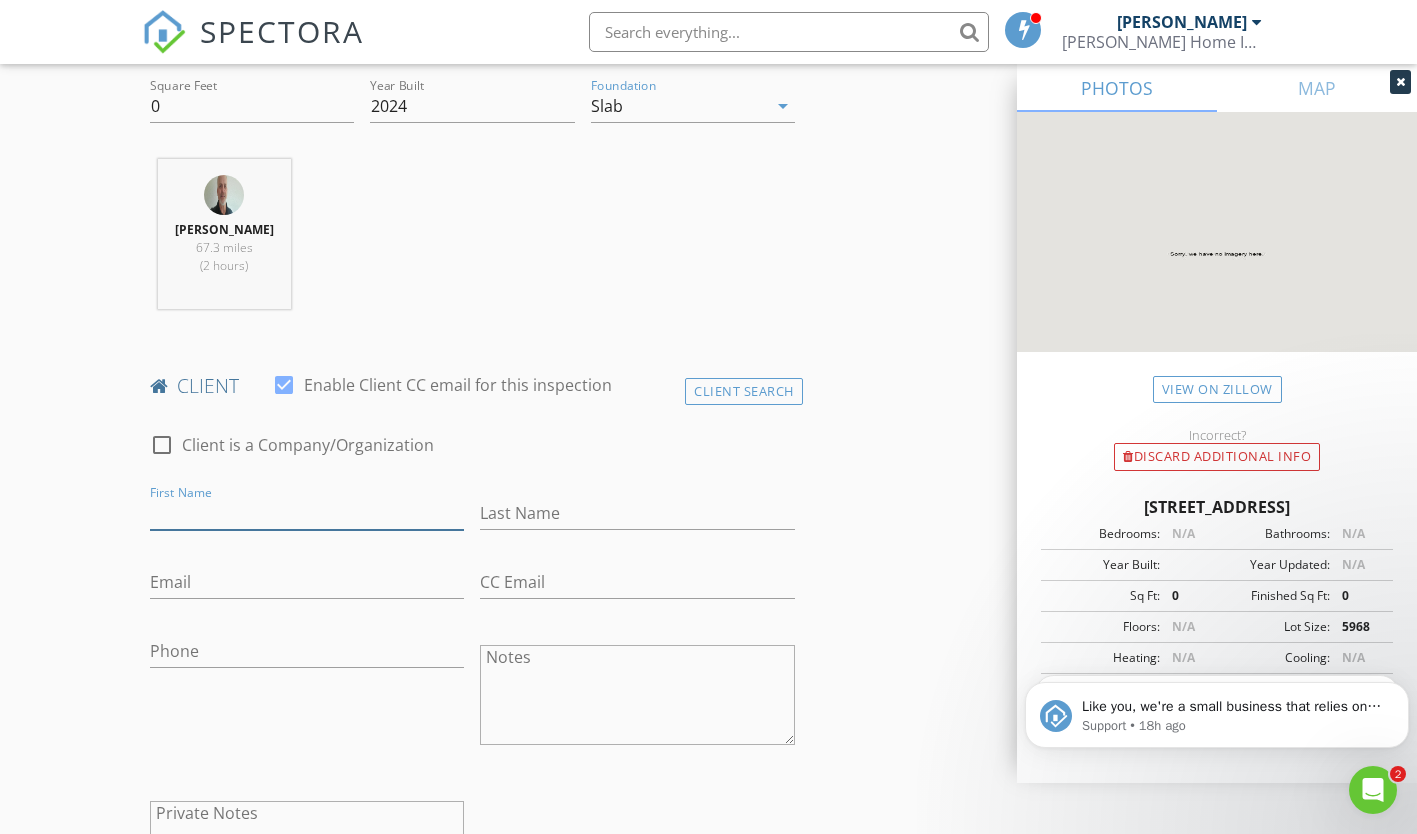 click on "First Name" at bounding box center [307, 513] 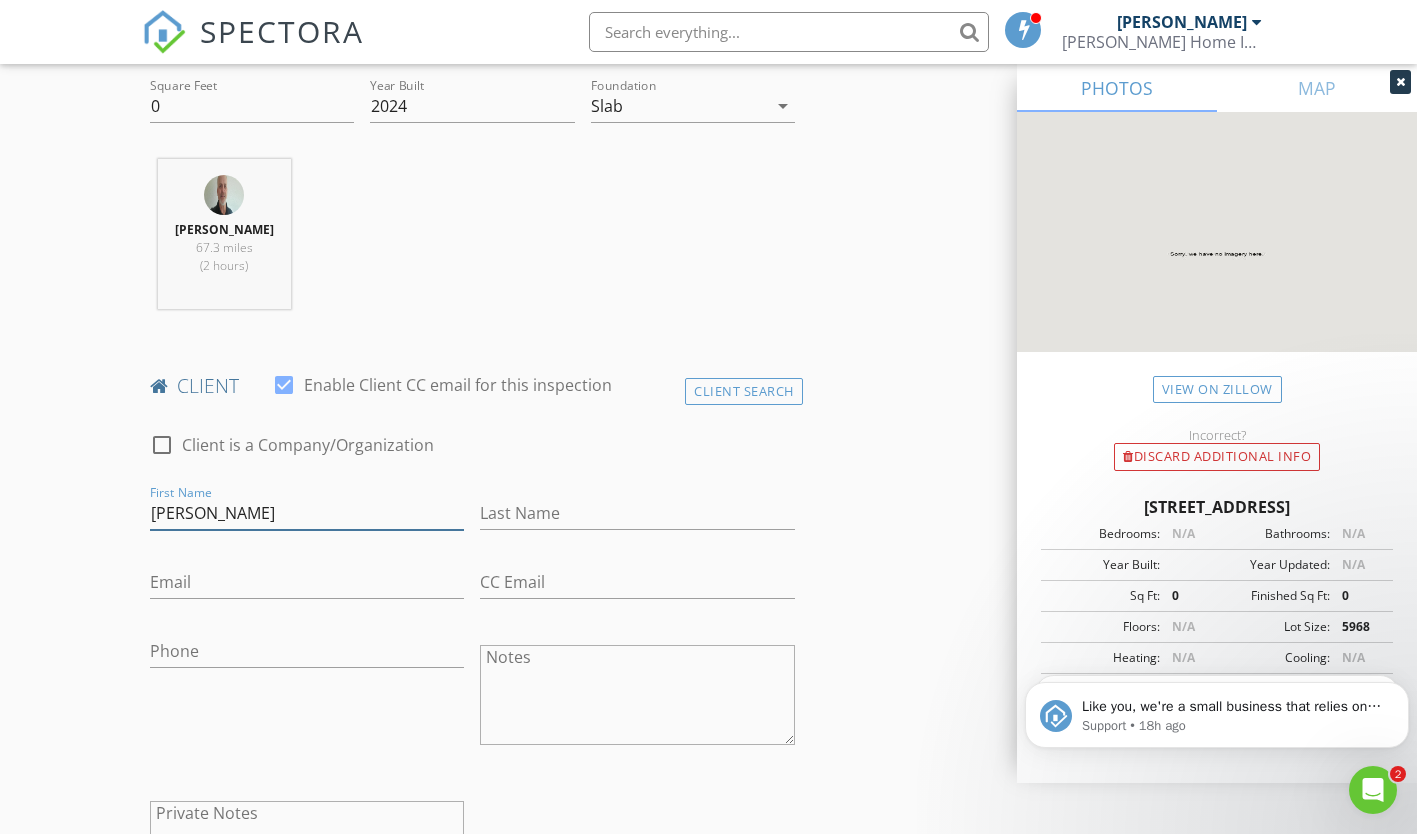 type on "[PERSON_NAME]" 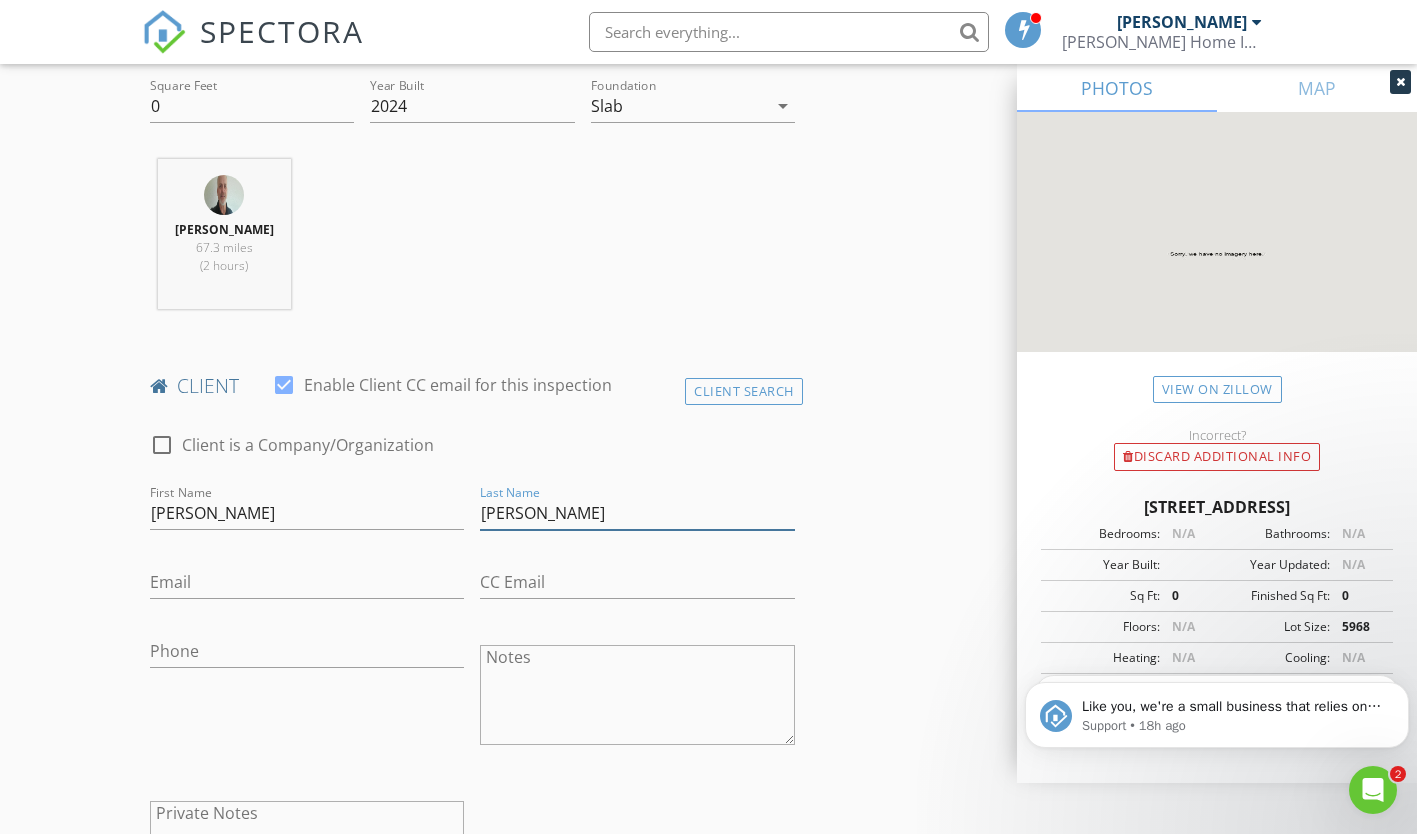 type on "[PERSON_NAME]" 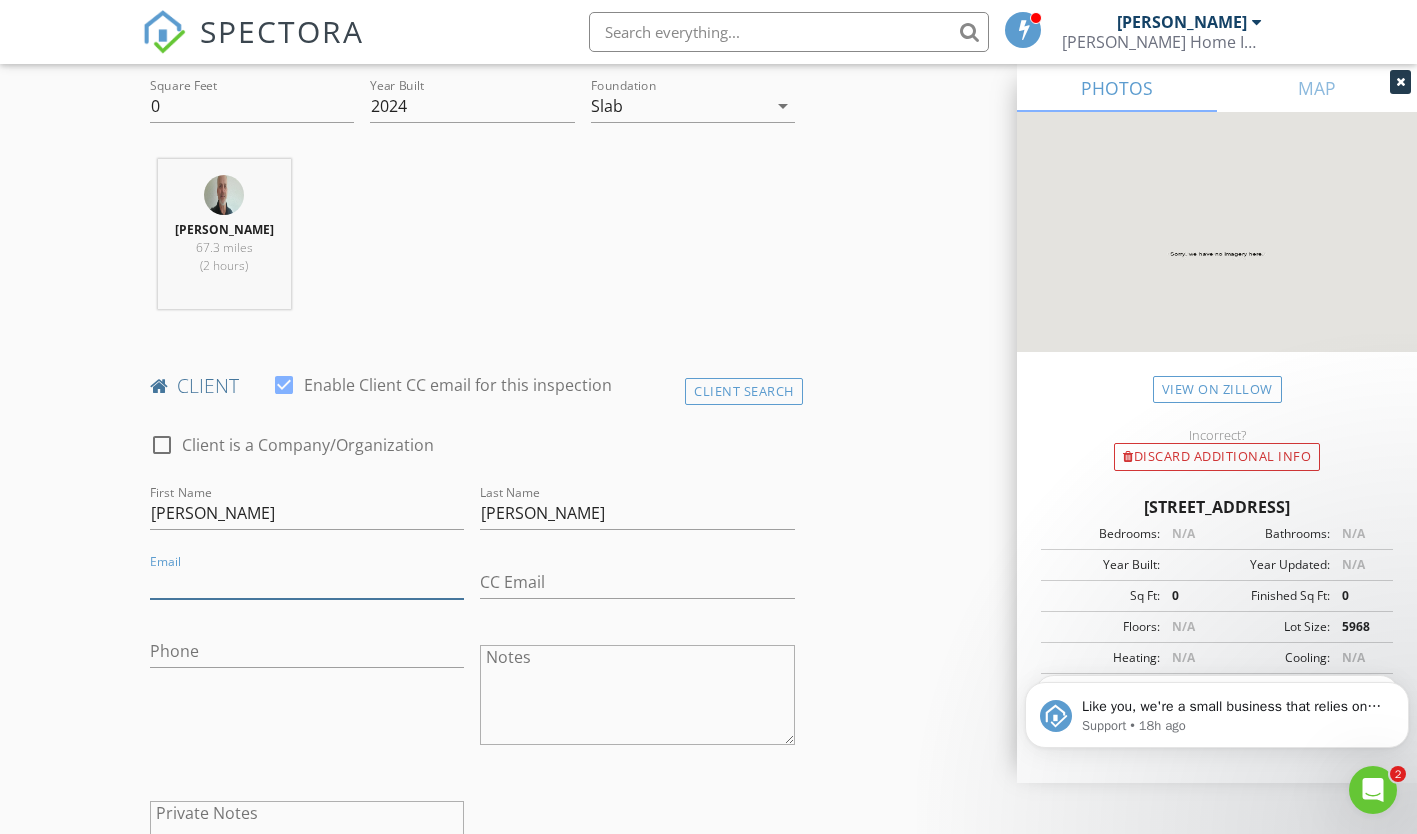 click on "Email" at bounding box center (307, 582) 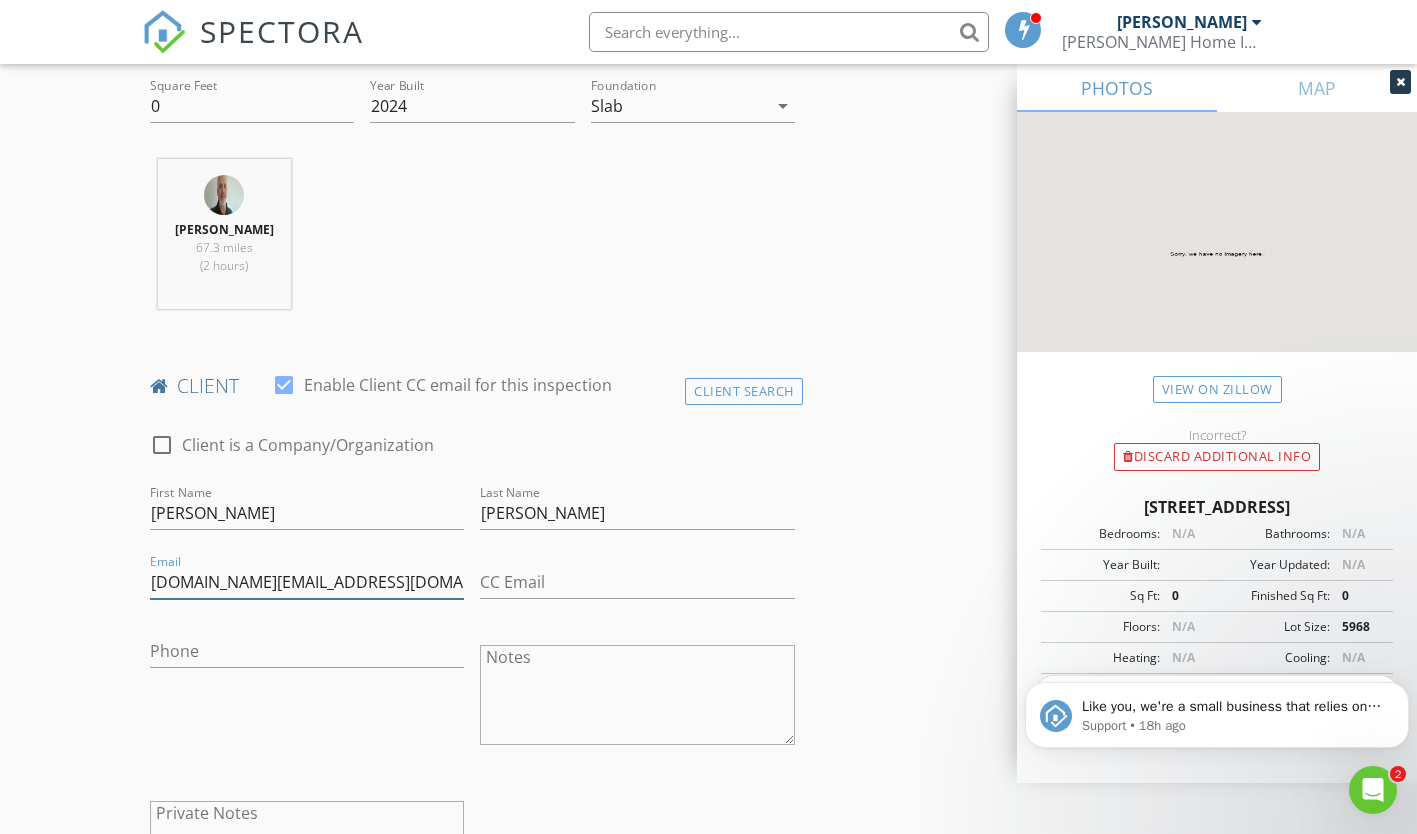 type on "Jessesp12.je@gmail.com" 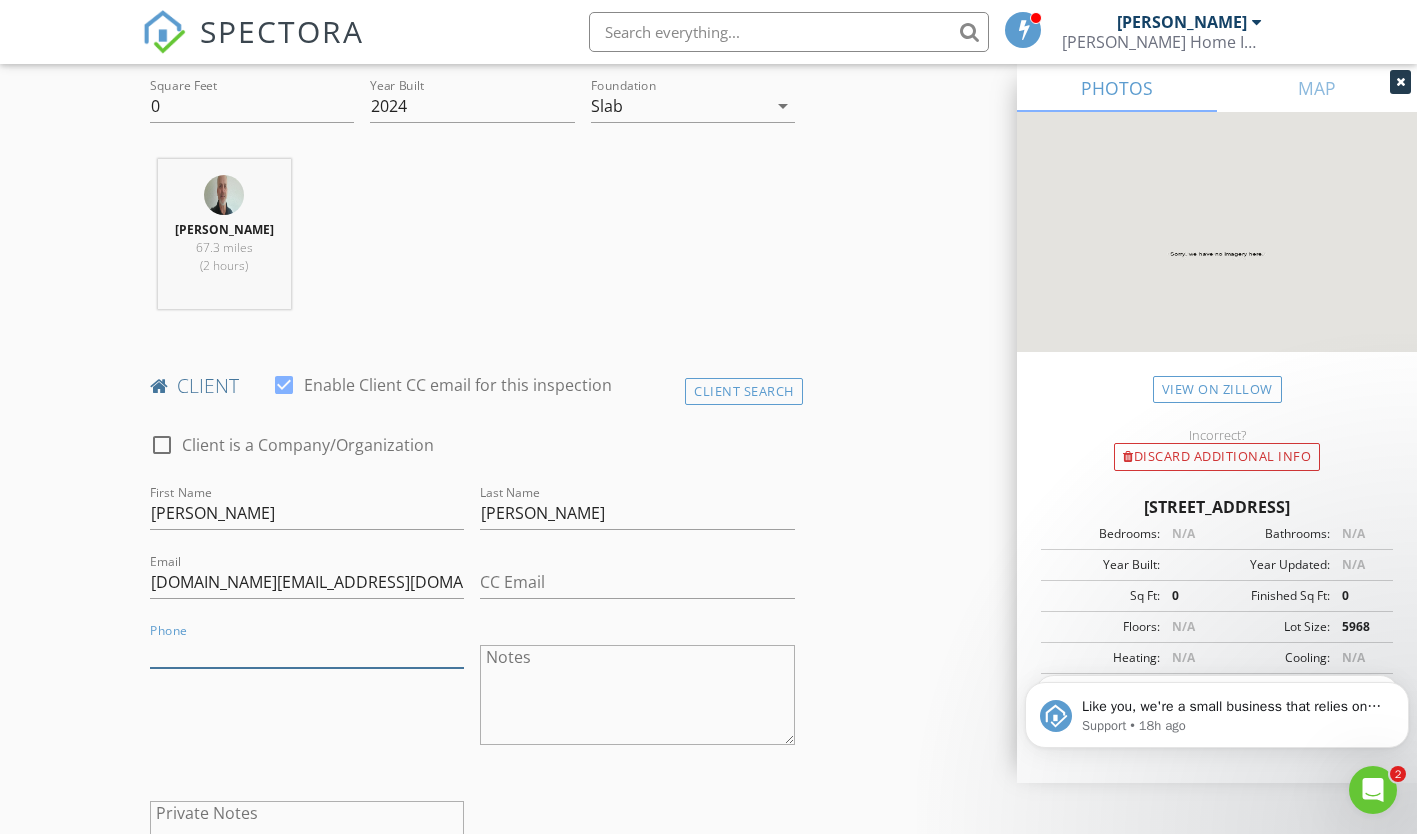 click on "Phone" at bounding box center [307, 651] 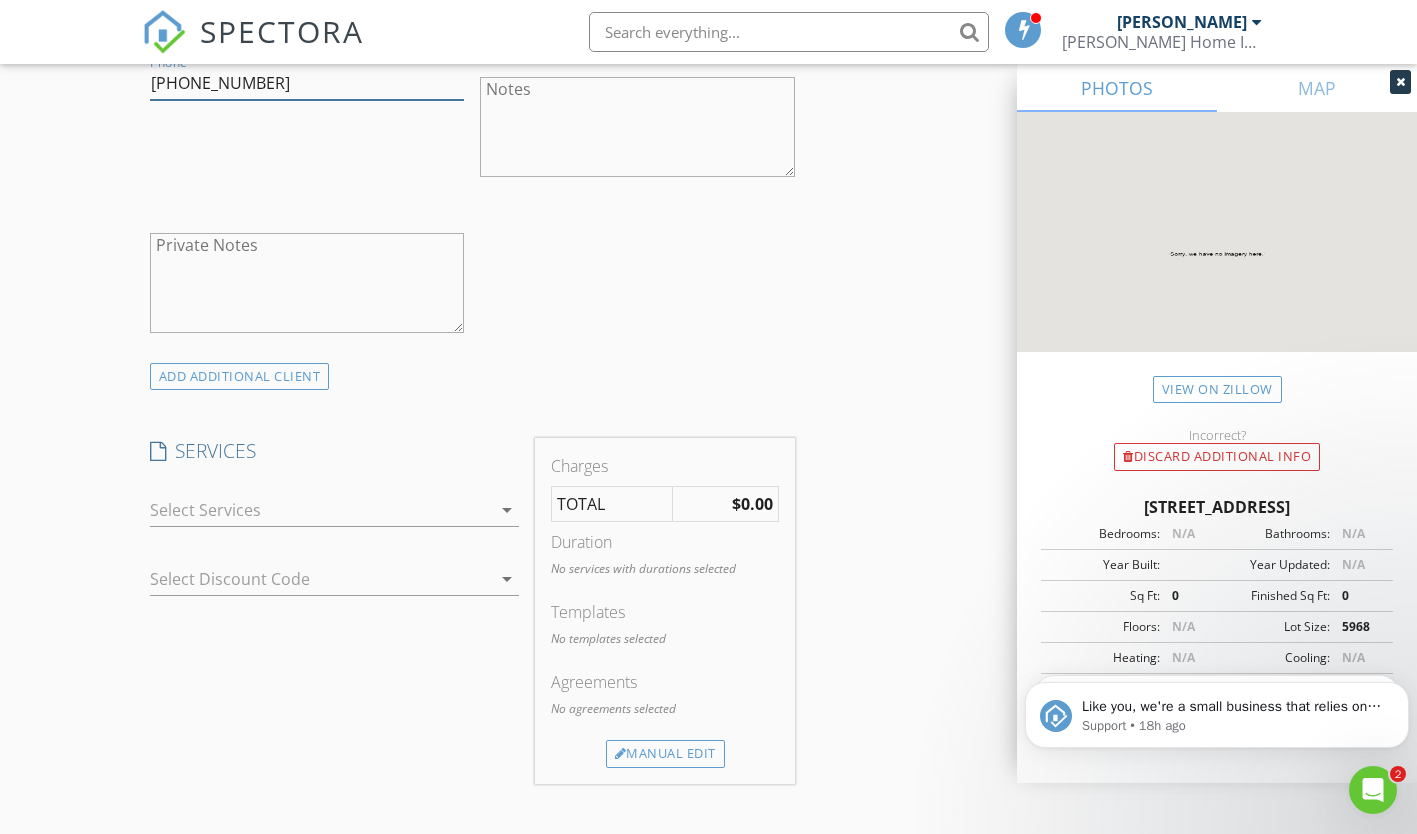 scroll, scrollTop: 1300, scrollLeft: 0, axis: vertical 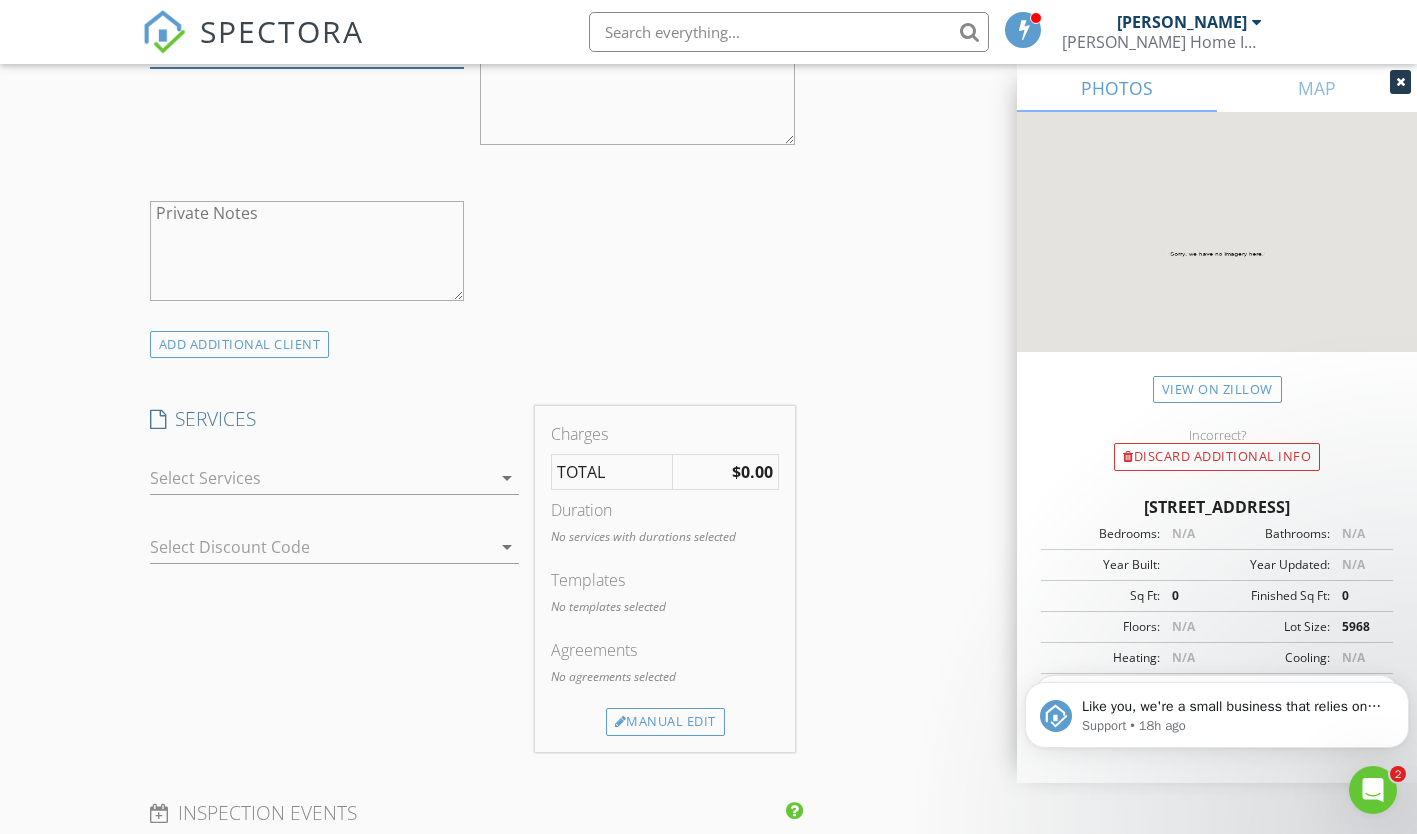 type on "[PHONE_NUMBER]" 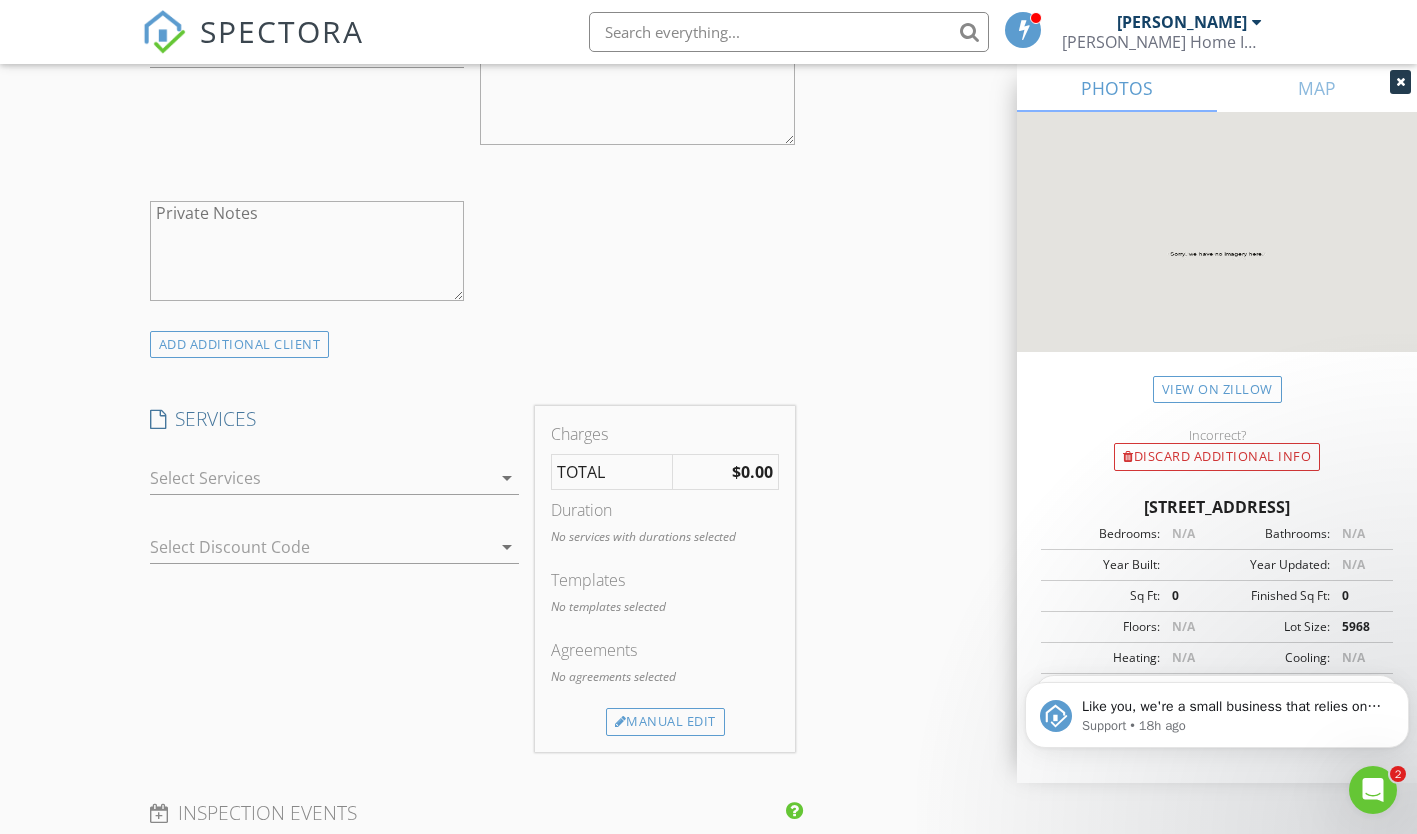 click at bounding box center [321, 478] 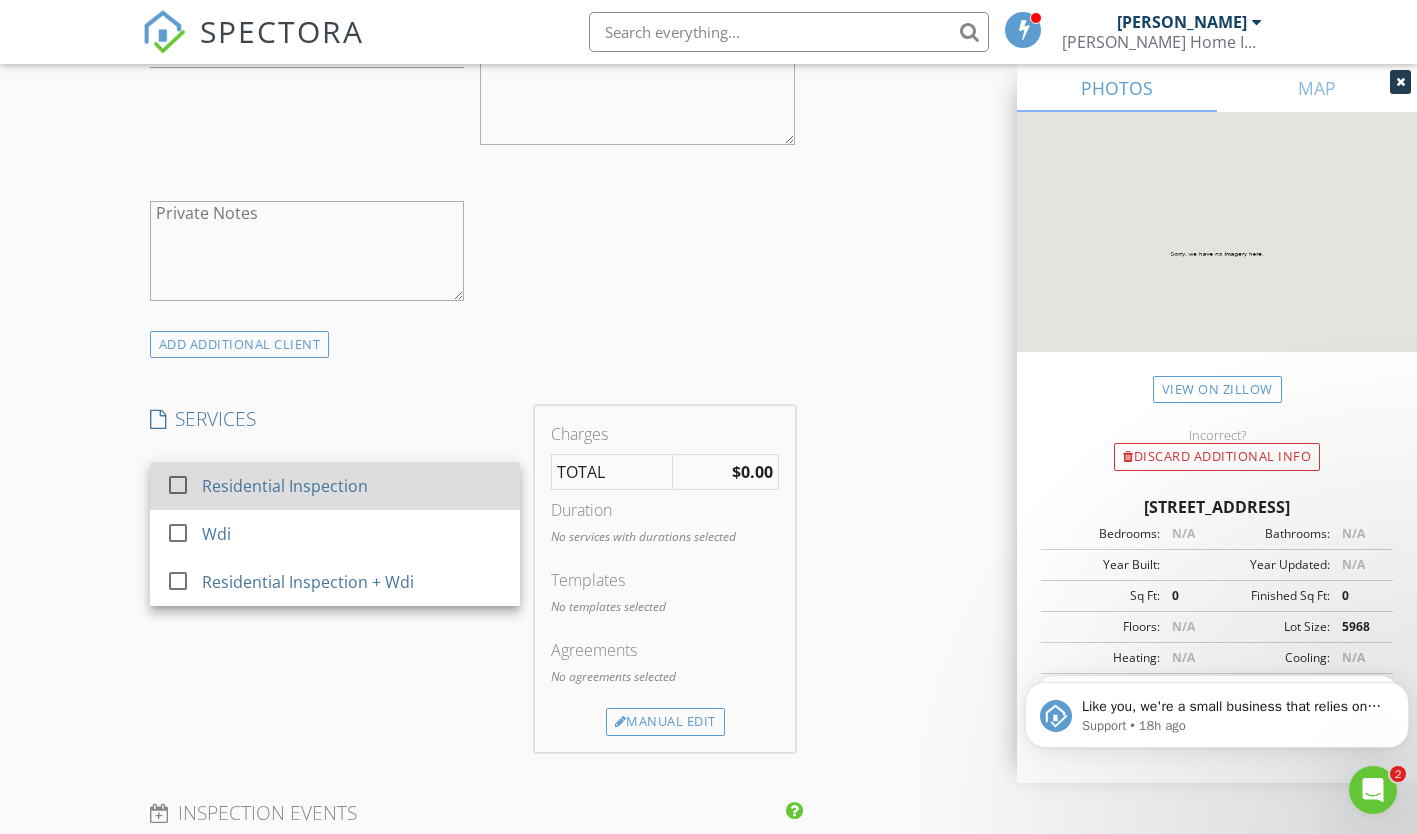 click on "Residential Inspection" at bounding box center [285, 486] 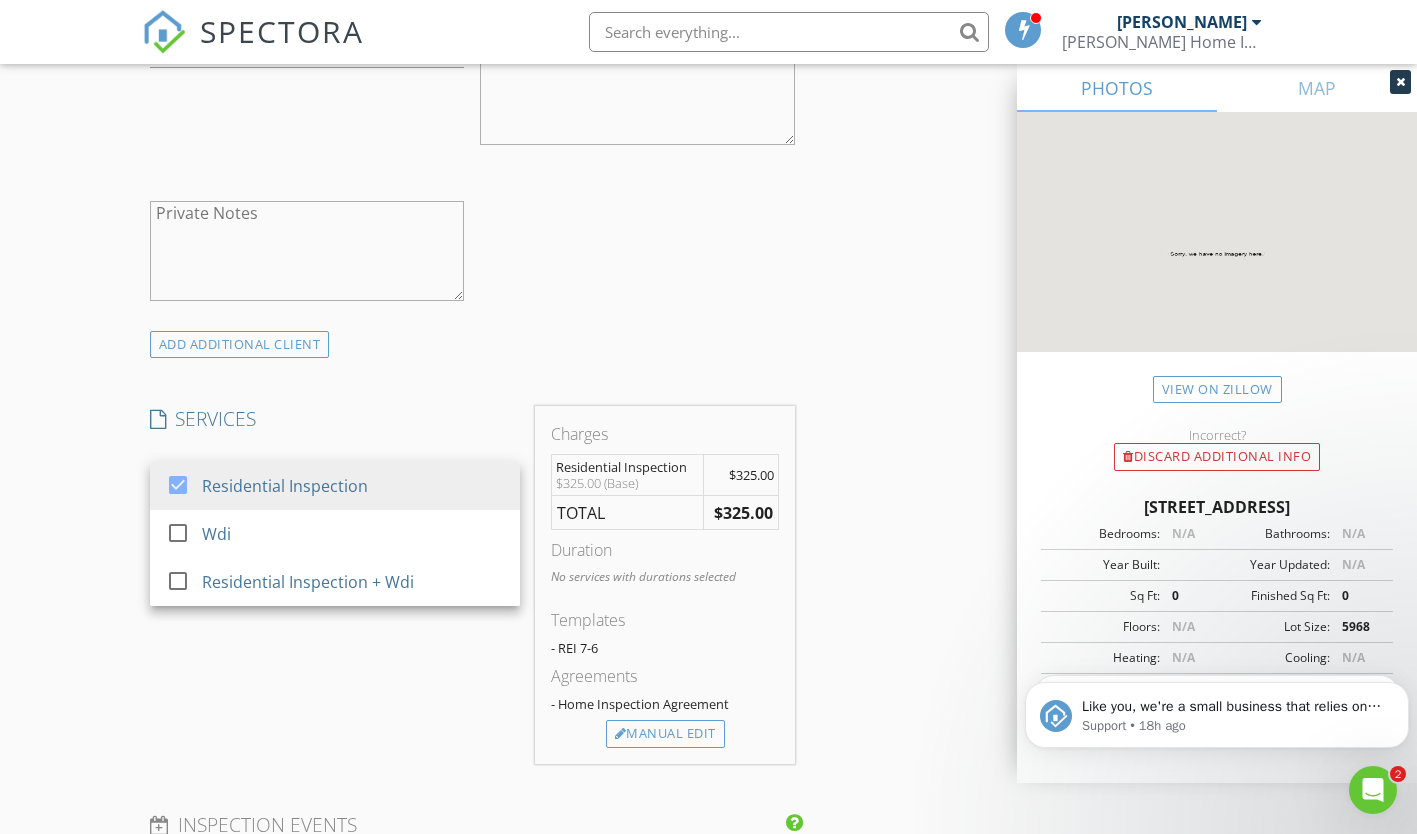click on "SERVICES
check_box   Residential Inspection   check_box_outline_blank   Wdi   check_box_outline_blank   Residential Inspection + Wdi   Residential Inspection arrow_drop_down     Select Discount Code arrow_drop_down" at bounding box center [335, 585] 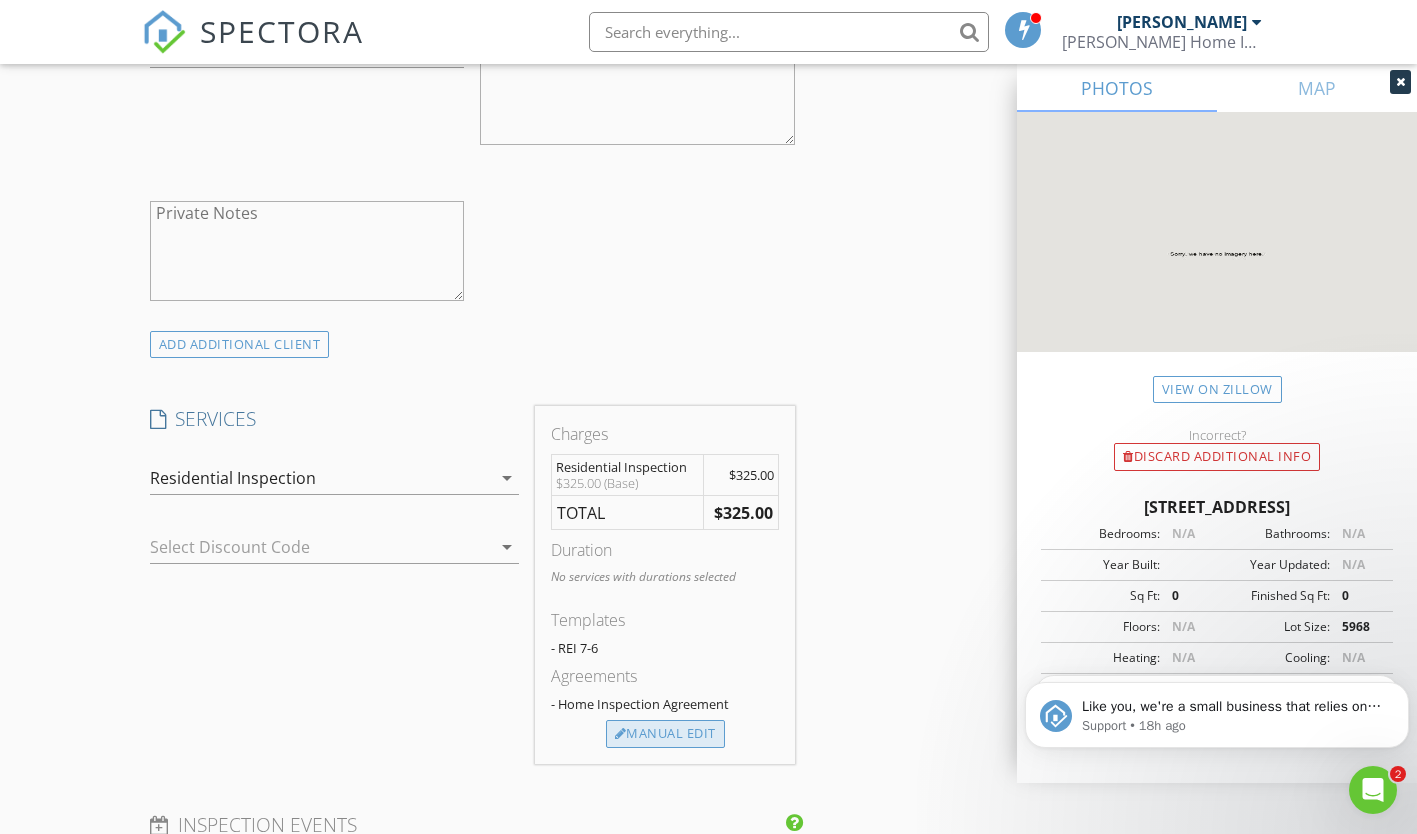 click on "Manual Edit" at bounding box center [665, 734] 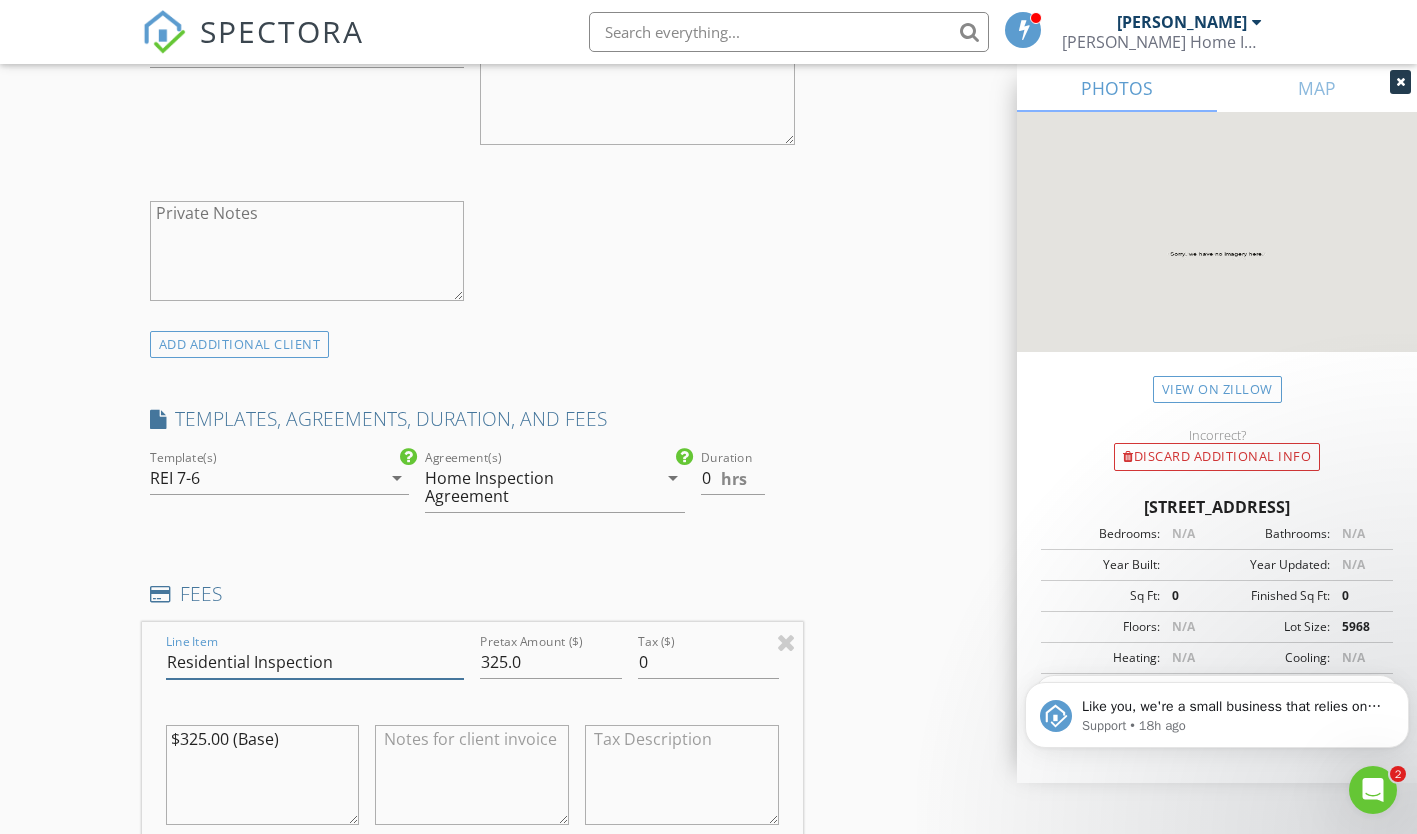 click on "Residential Inspection" at bounding box center (315, 662) 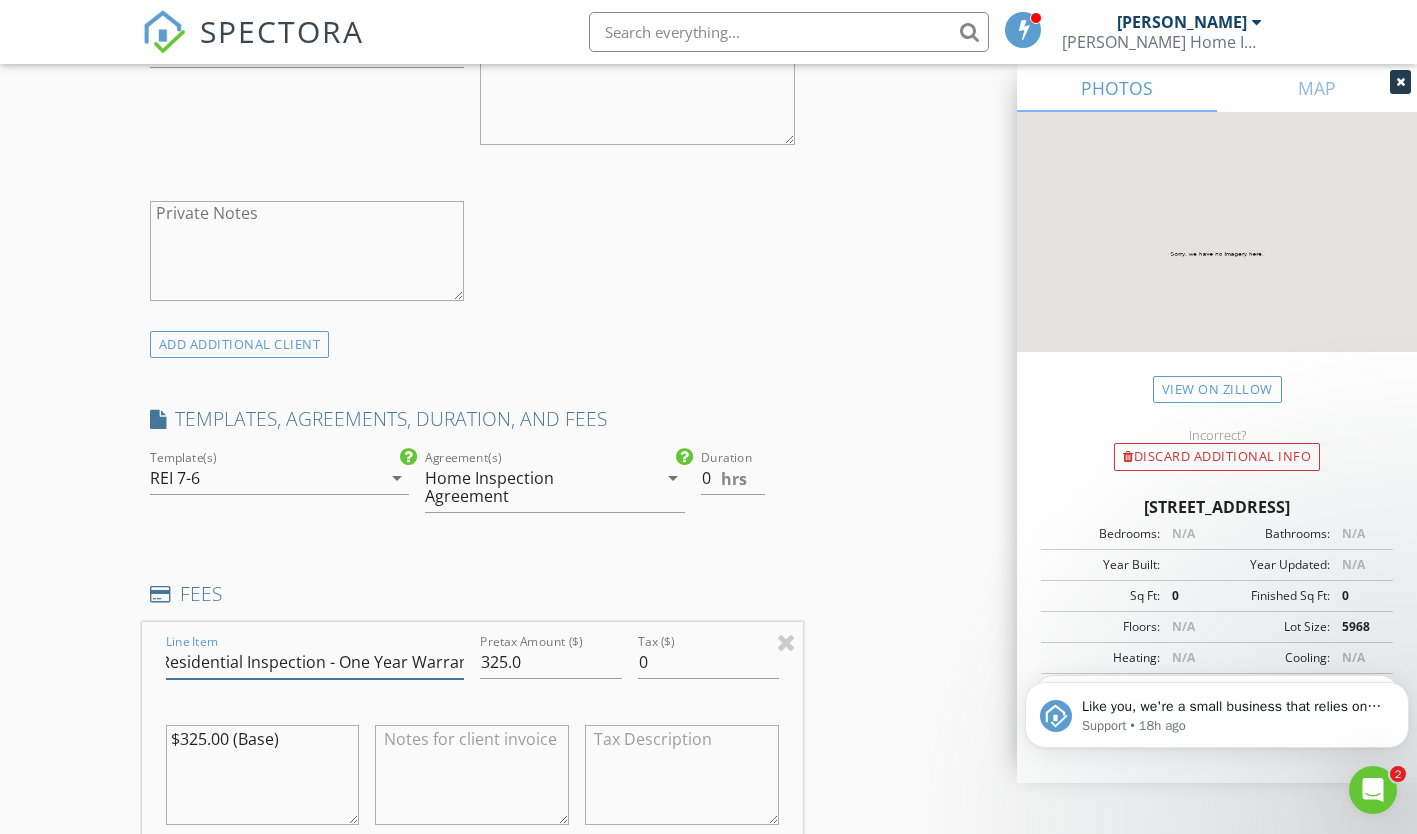 scroll, scrollTop: 0, scrollLeft: 21, axis: horizontal 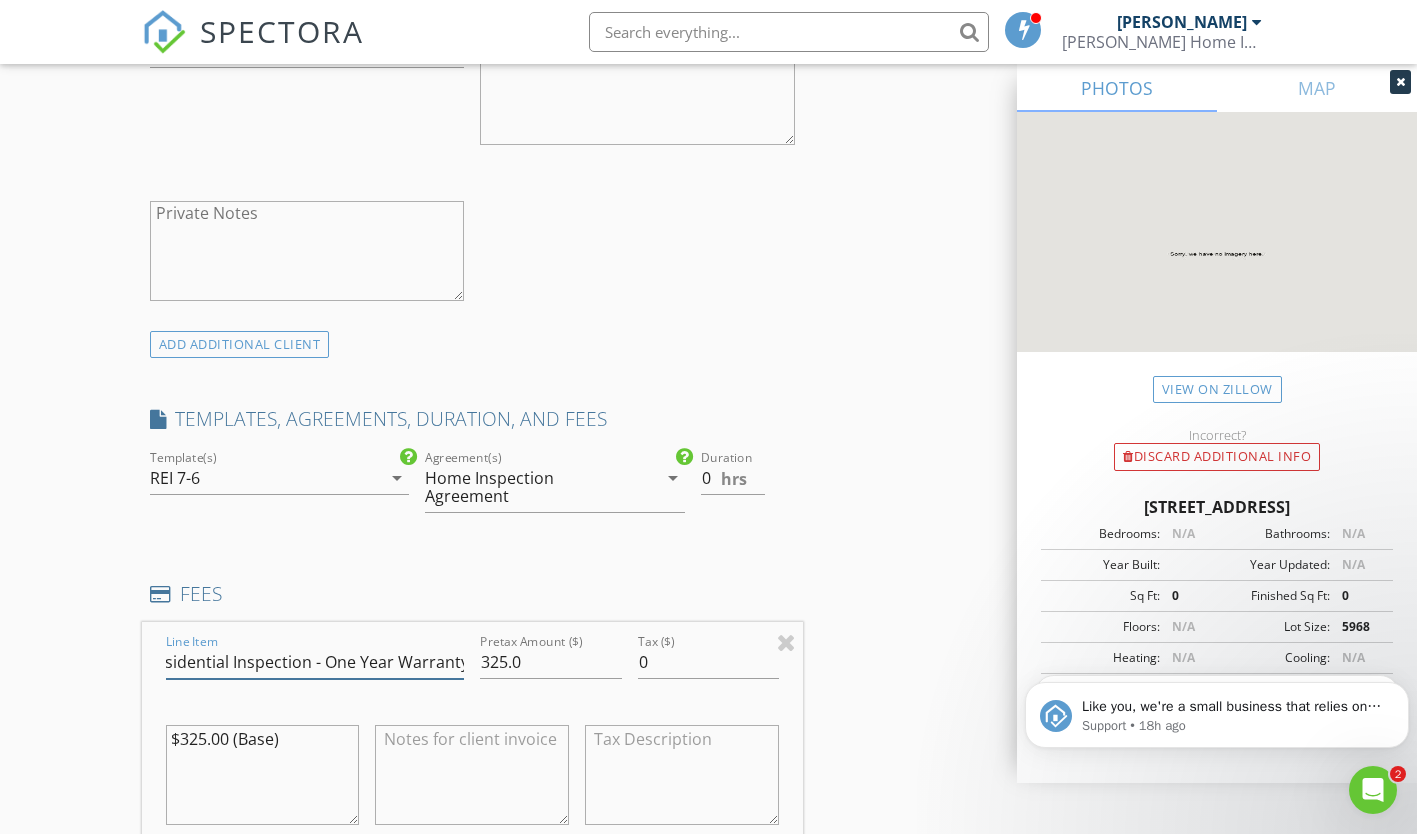 type on "Residential Inspection - One Year Warranty" 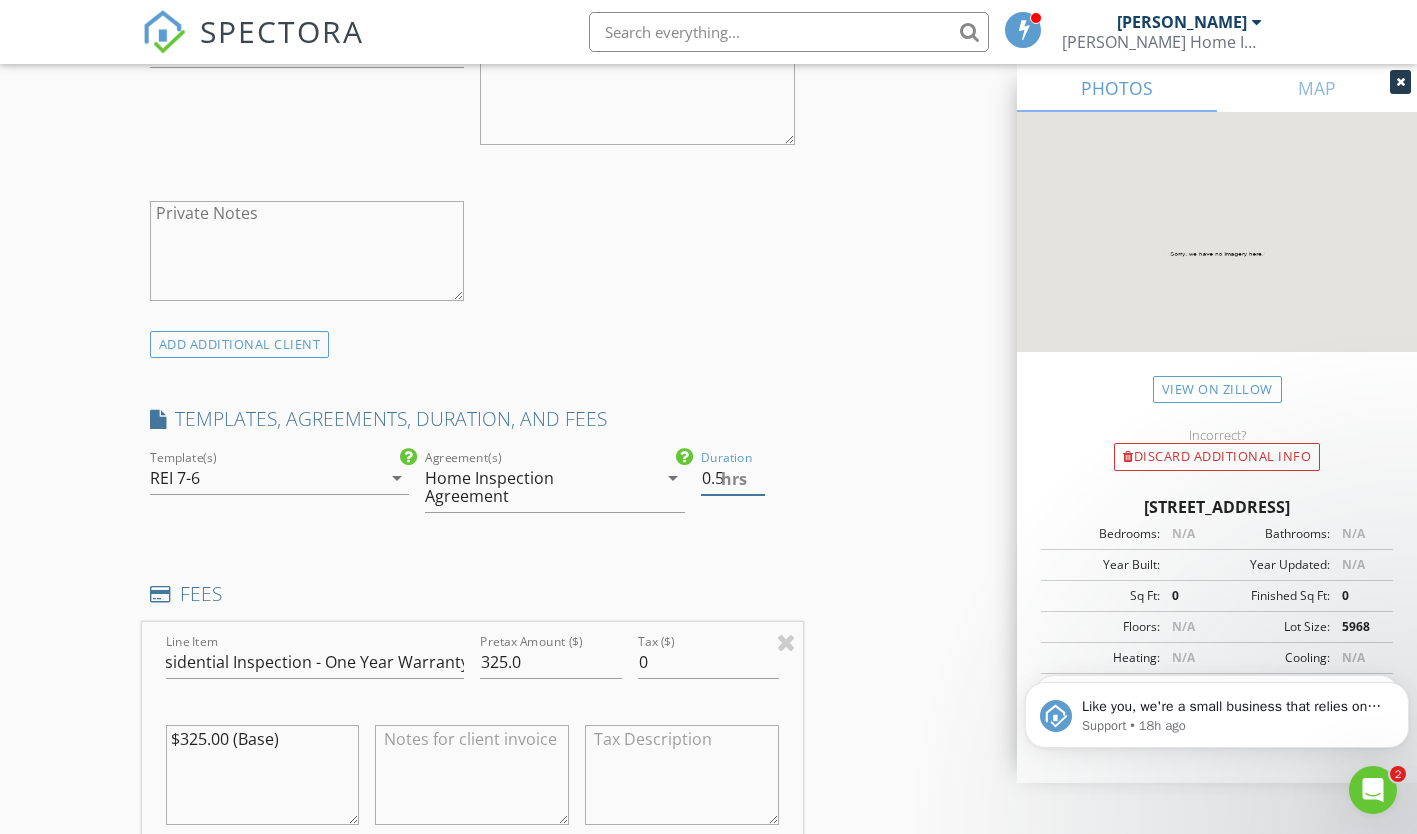 click on "0.5" at bounding box center [733, 478] 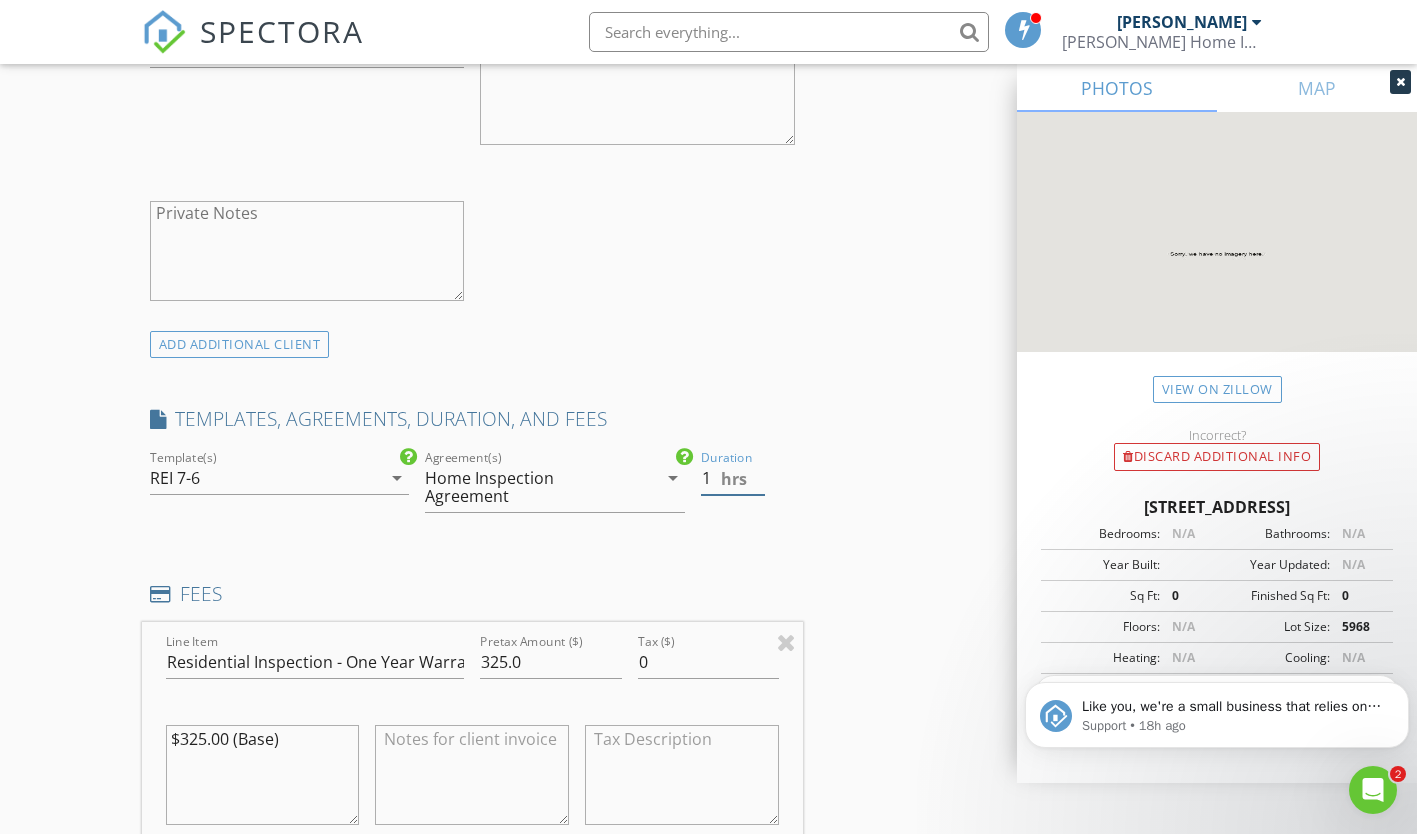 click on "1" at bounding box center [733, 478] 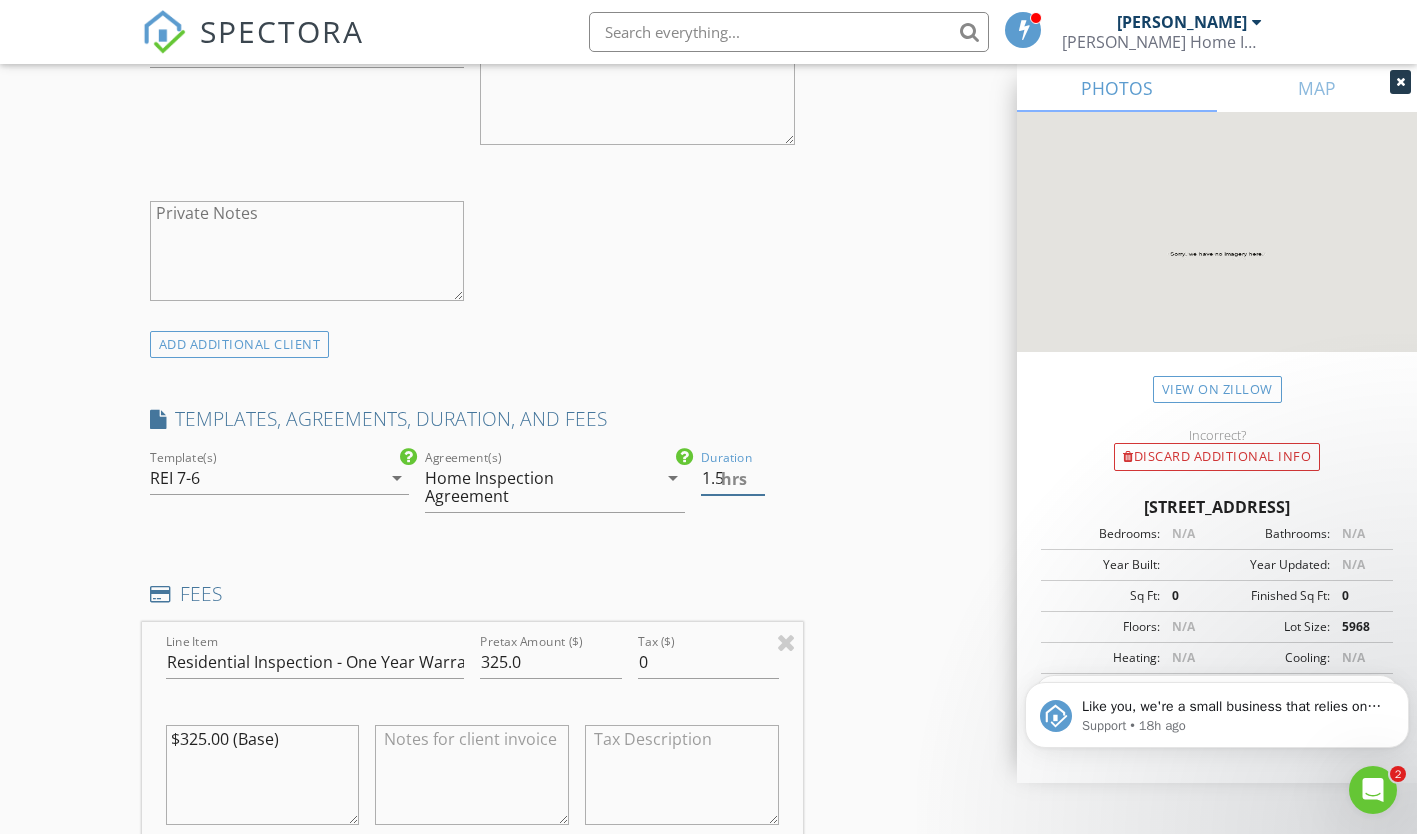 click on "1.5" at bounding box center [733, 478] 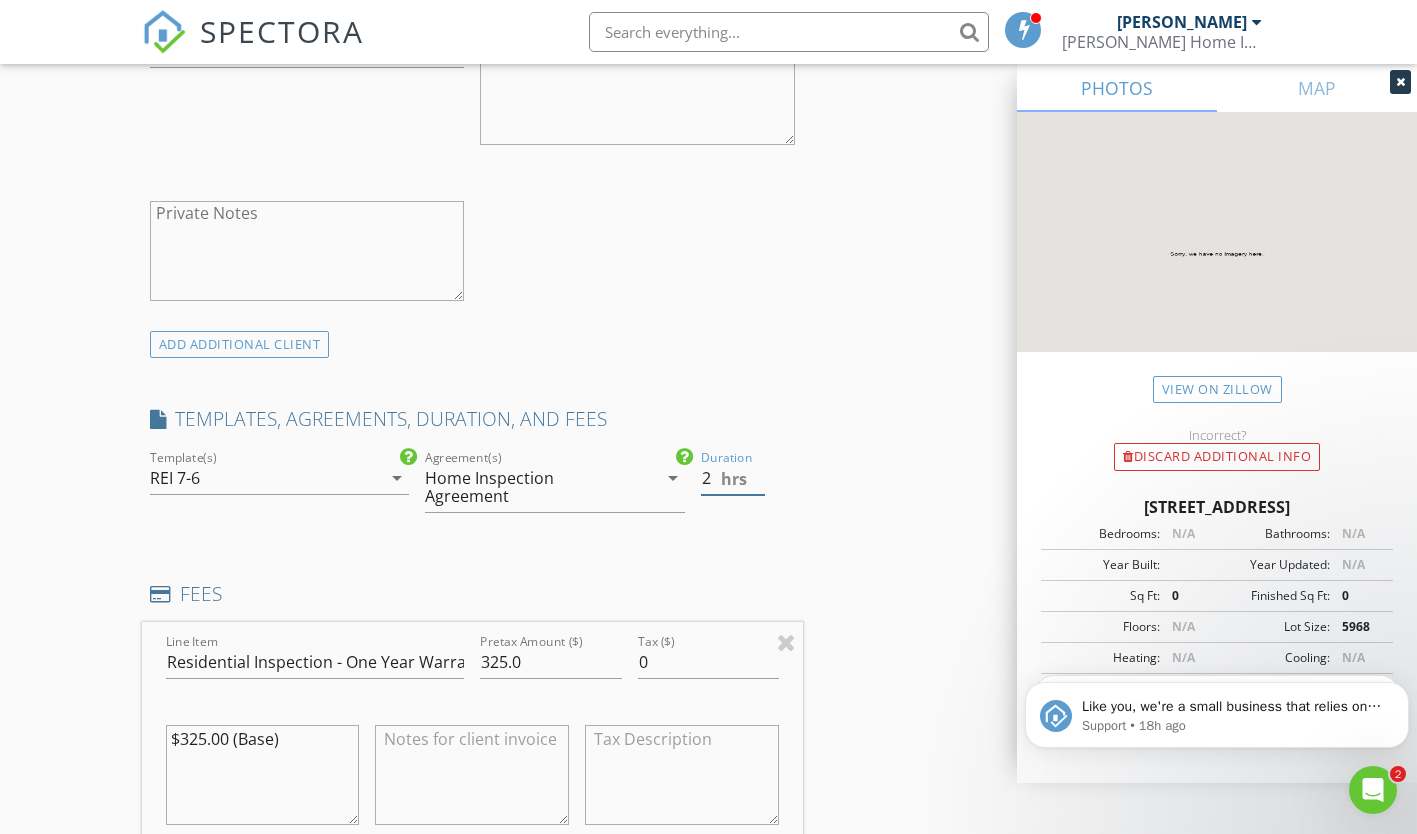 click on "2" at bounding box center (733, 478) 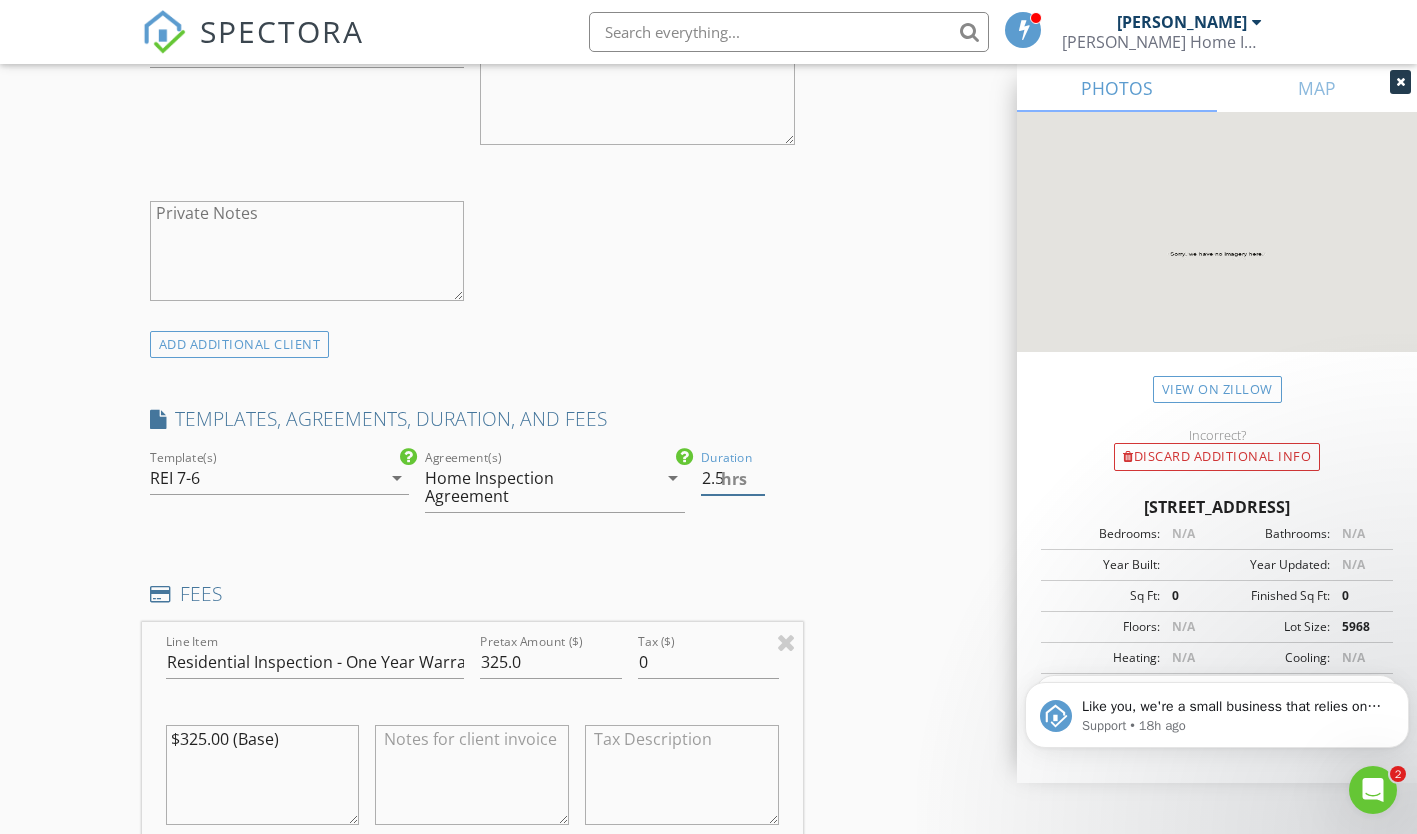 click on "2.5" at bounding box center [733, 478] 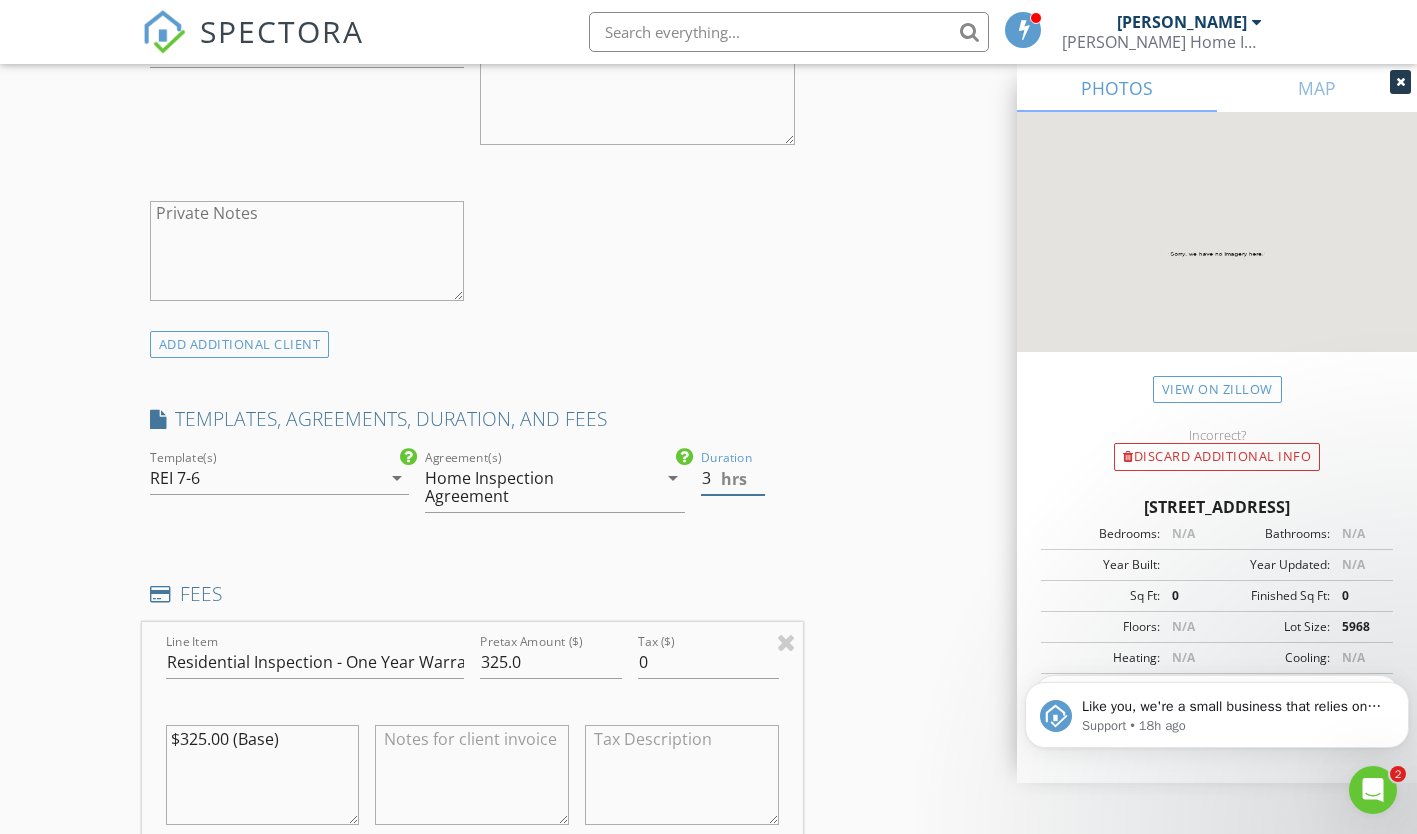 type on "3" 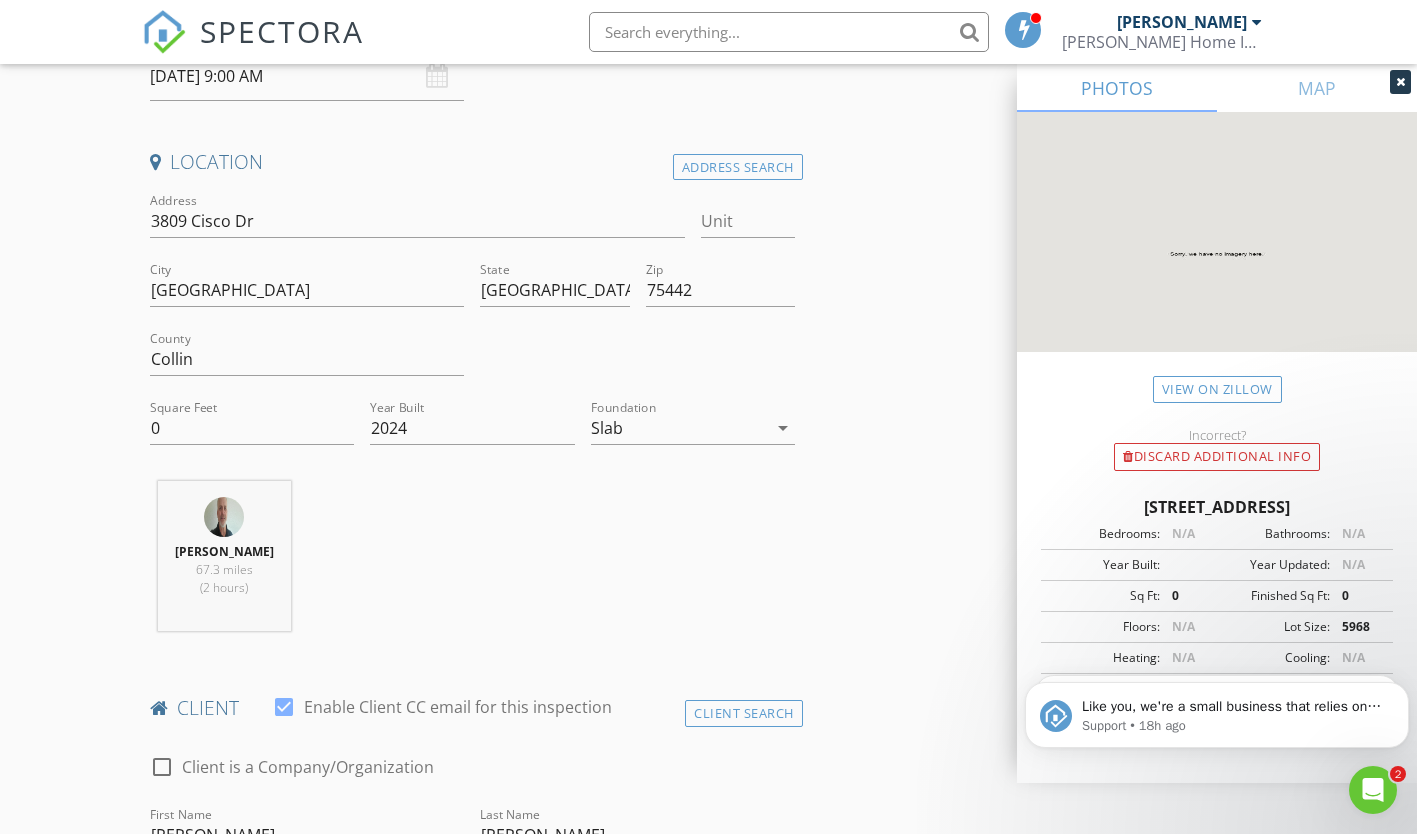 scroll, scrollTop: 400, scrollLeft: 0, axis: vertical 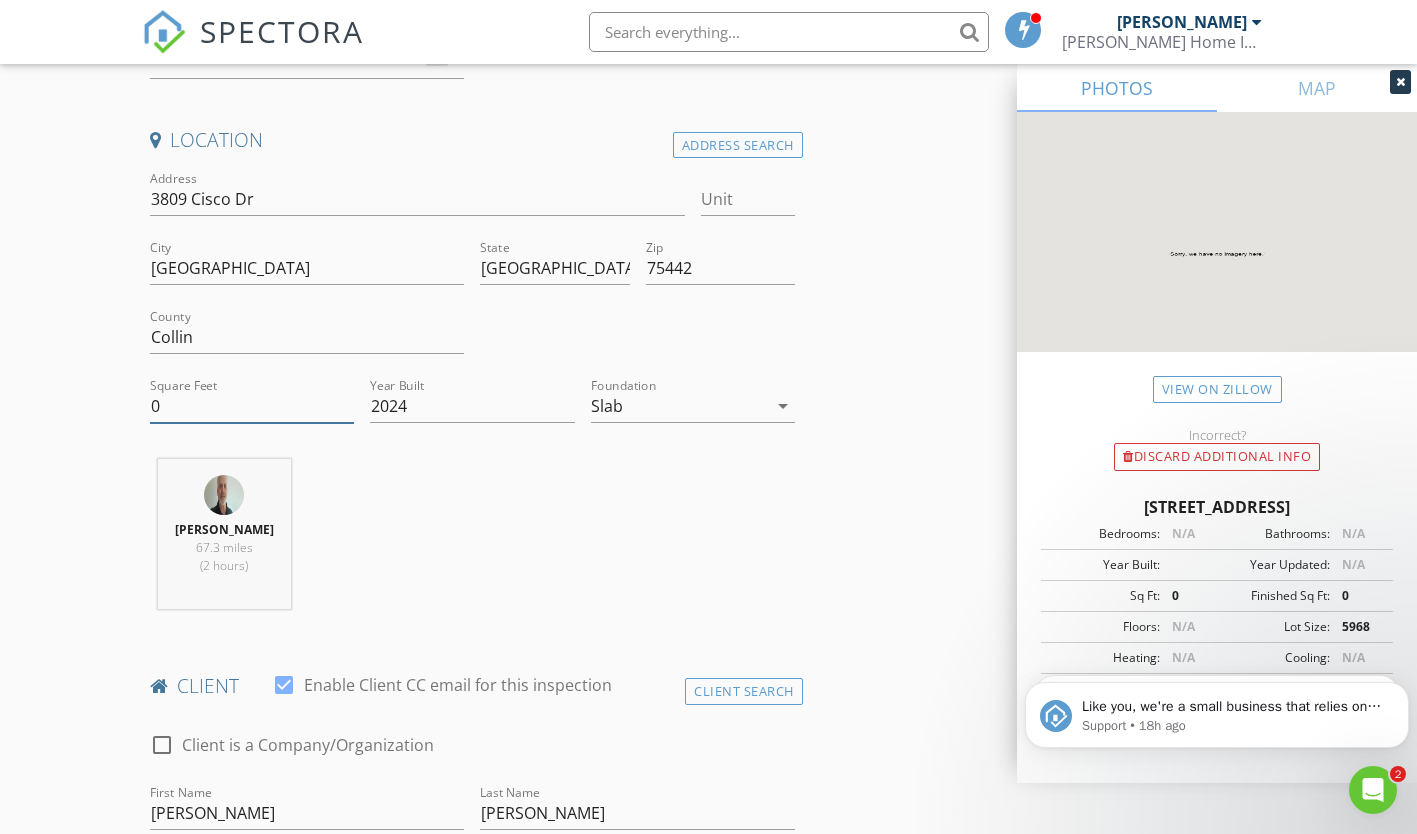 click on "0" at bounding box center (252, 406) 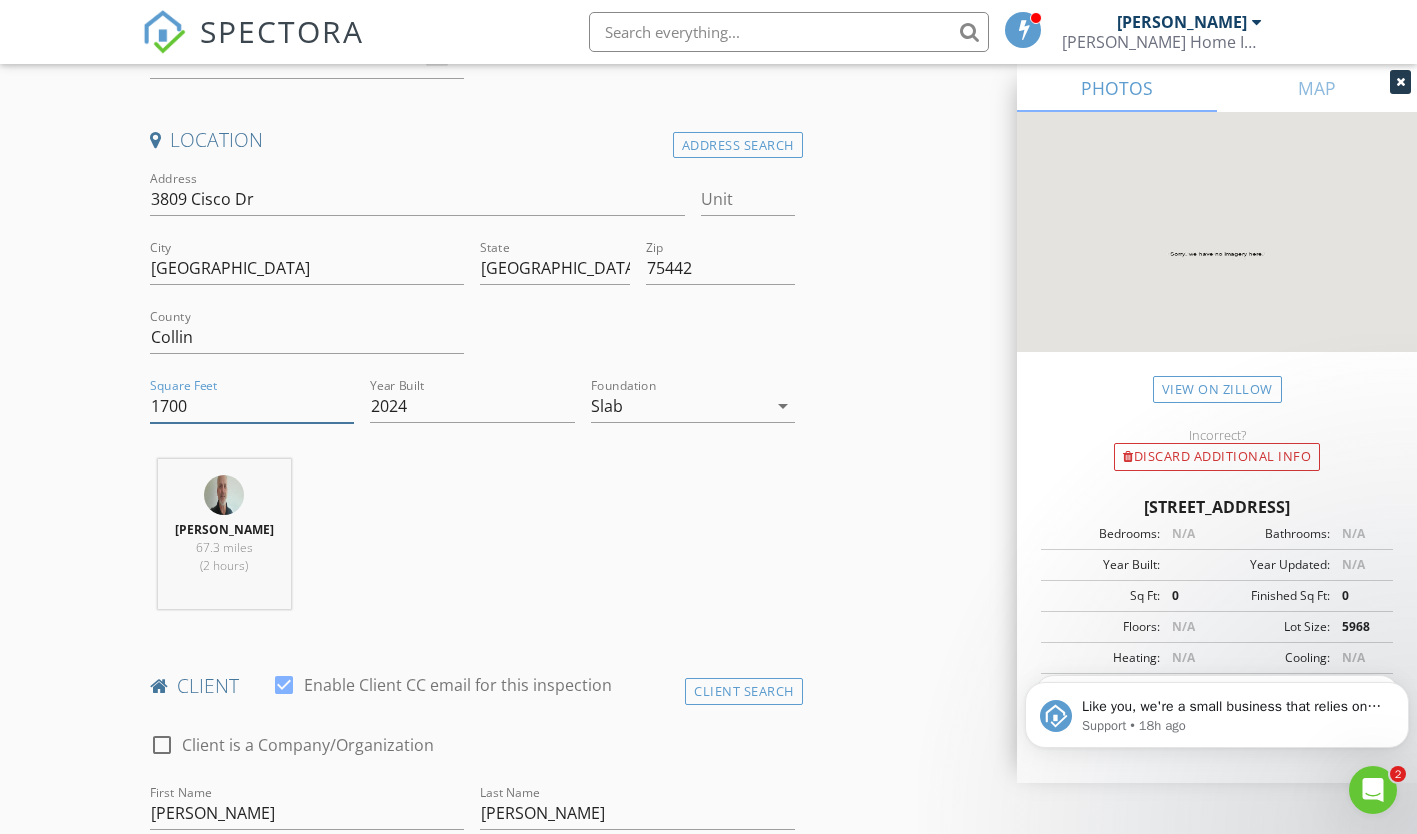 type on "1700" 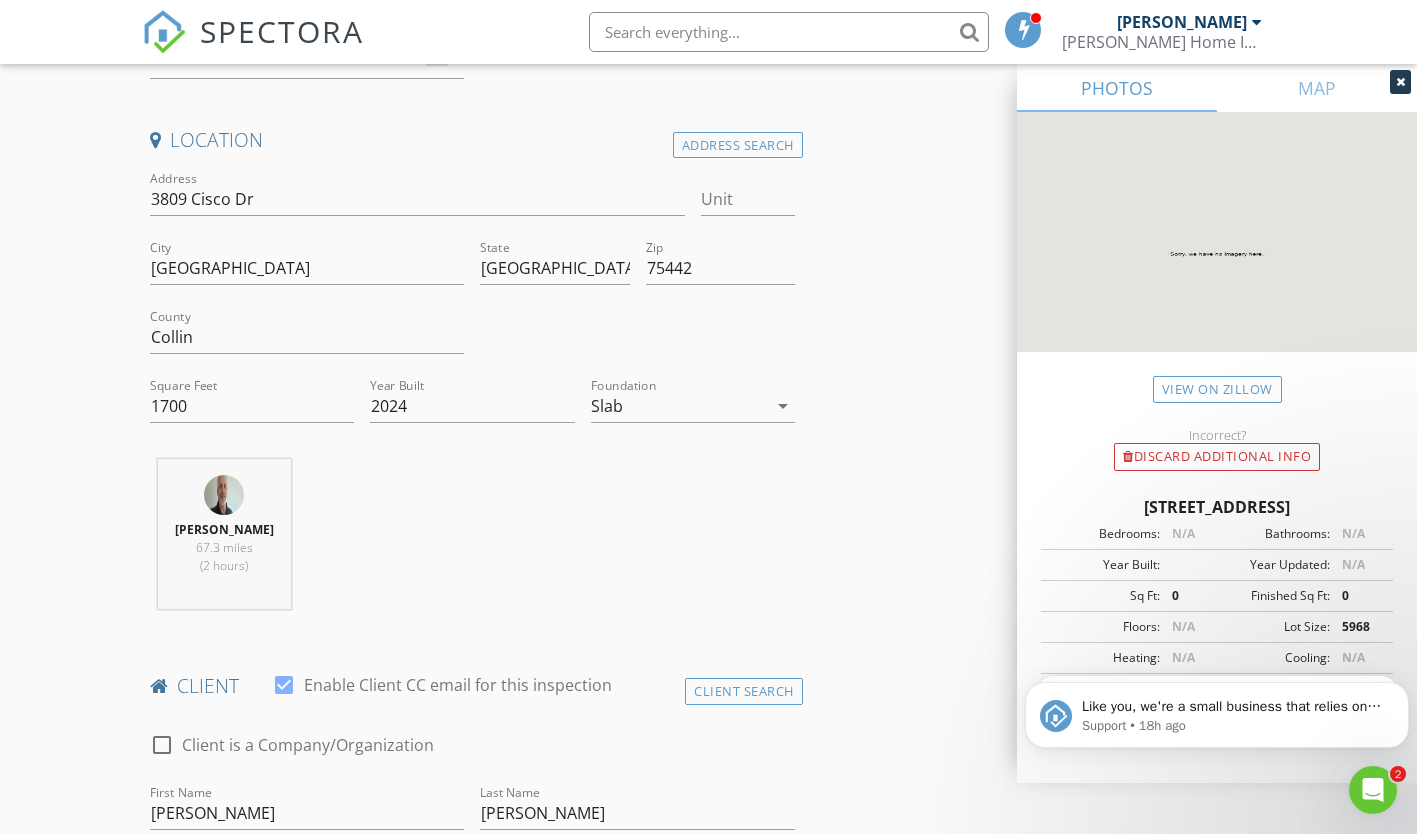 click on "David Fulfer     67.3 miles     (2 hours)" at bounding box center [472, 542] 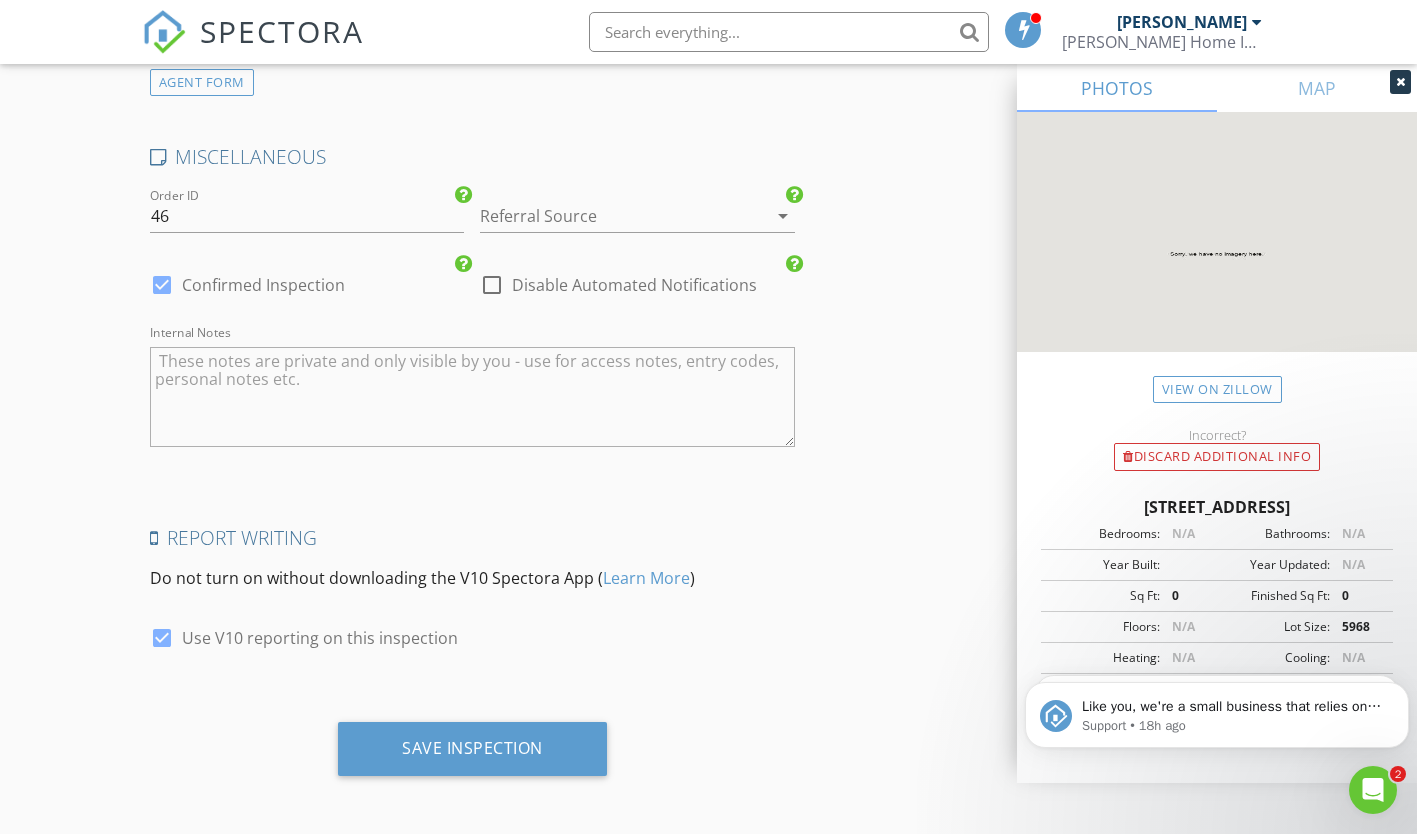 scroll, scrollTop: 2961, scrollLeft: 0, axis: vertical 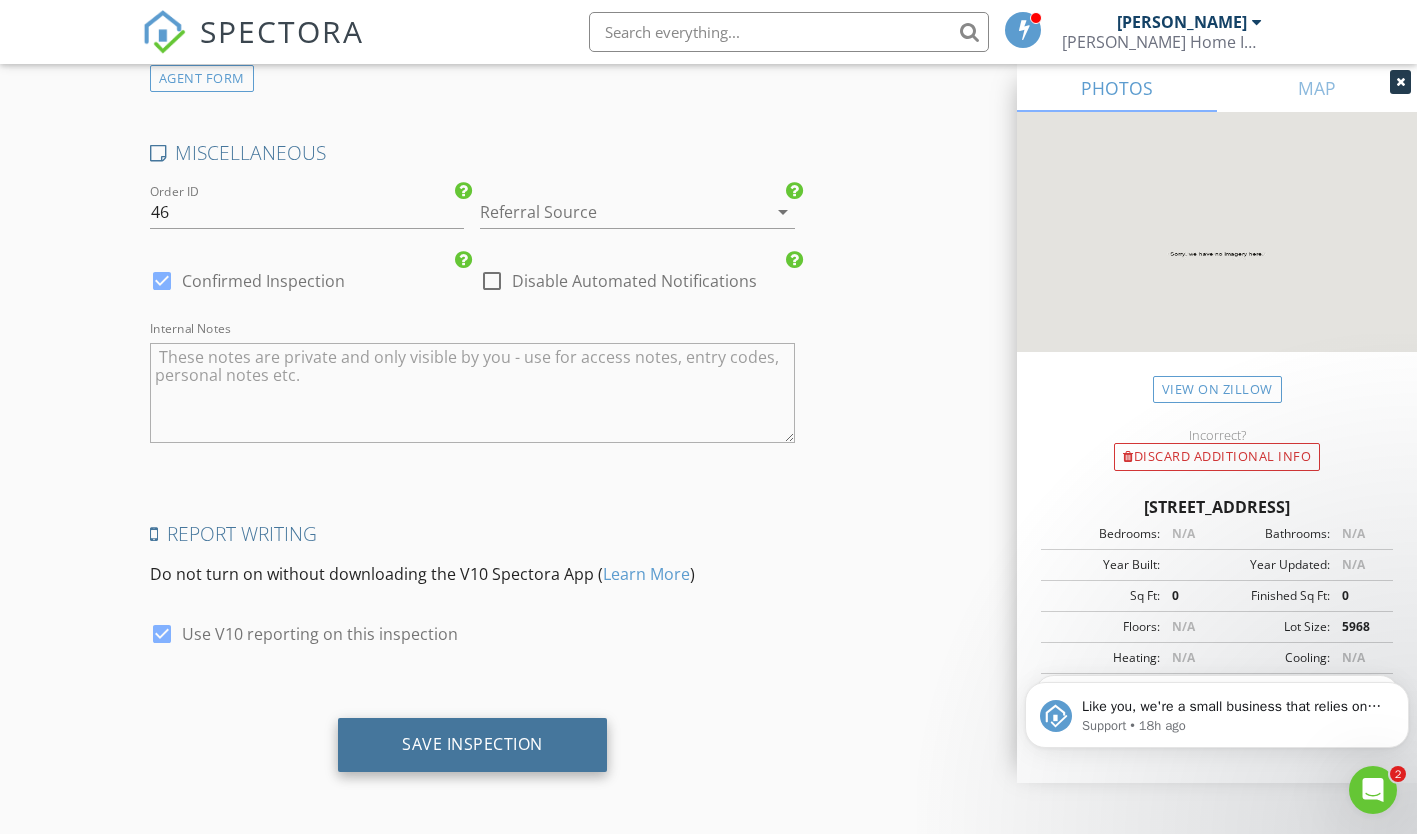 click on "Save Inspection" at bounding box center (472, 744) 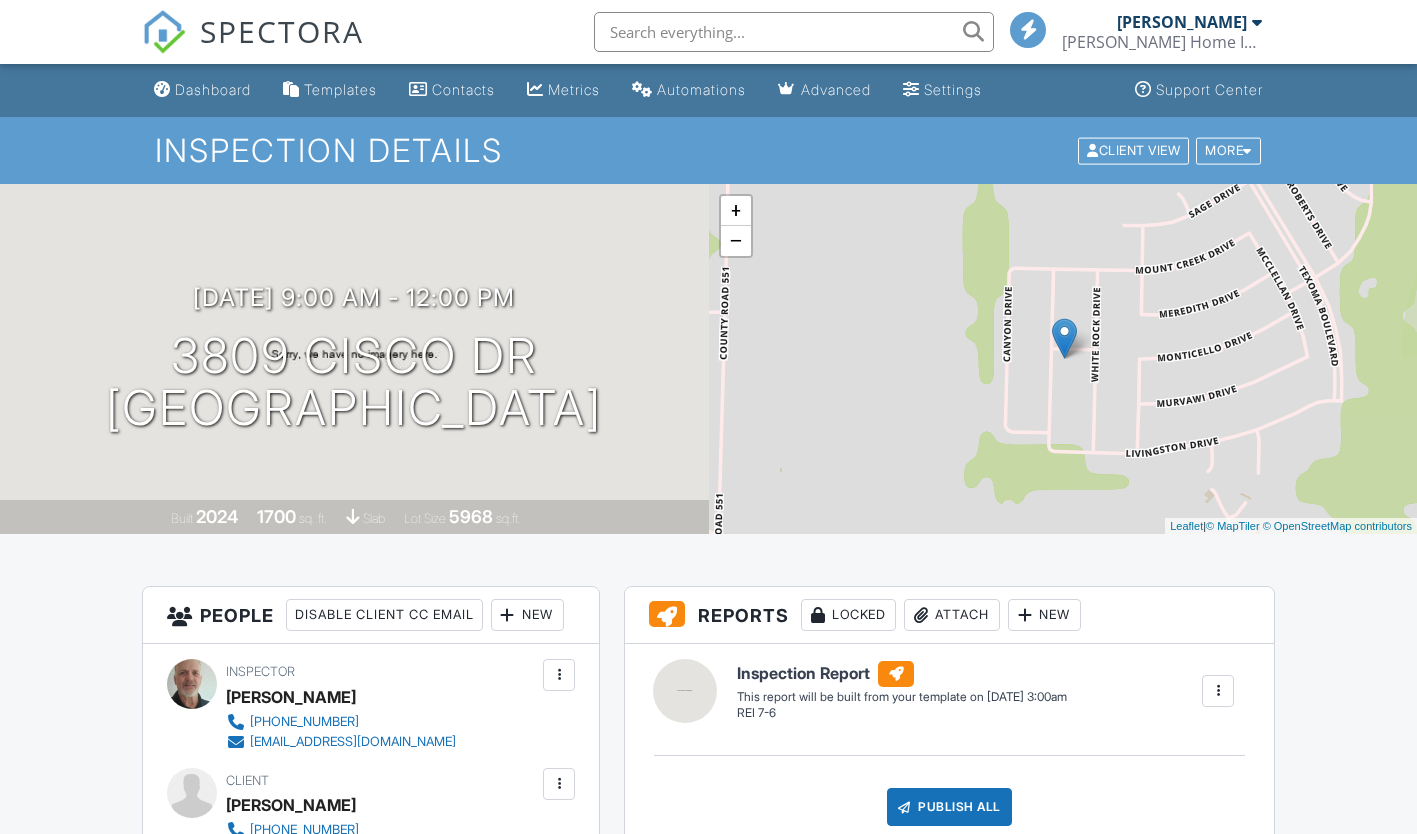 scroll, scrollTop: 0, scrollLeft: 0, axis: both 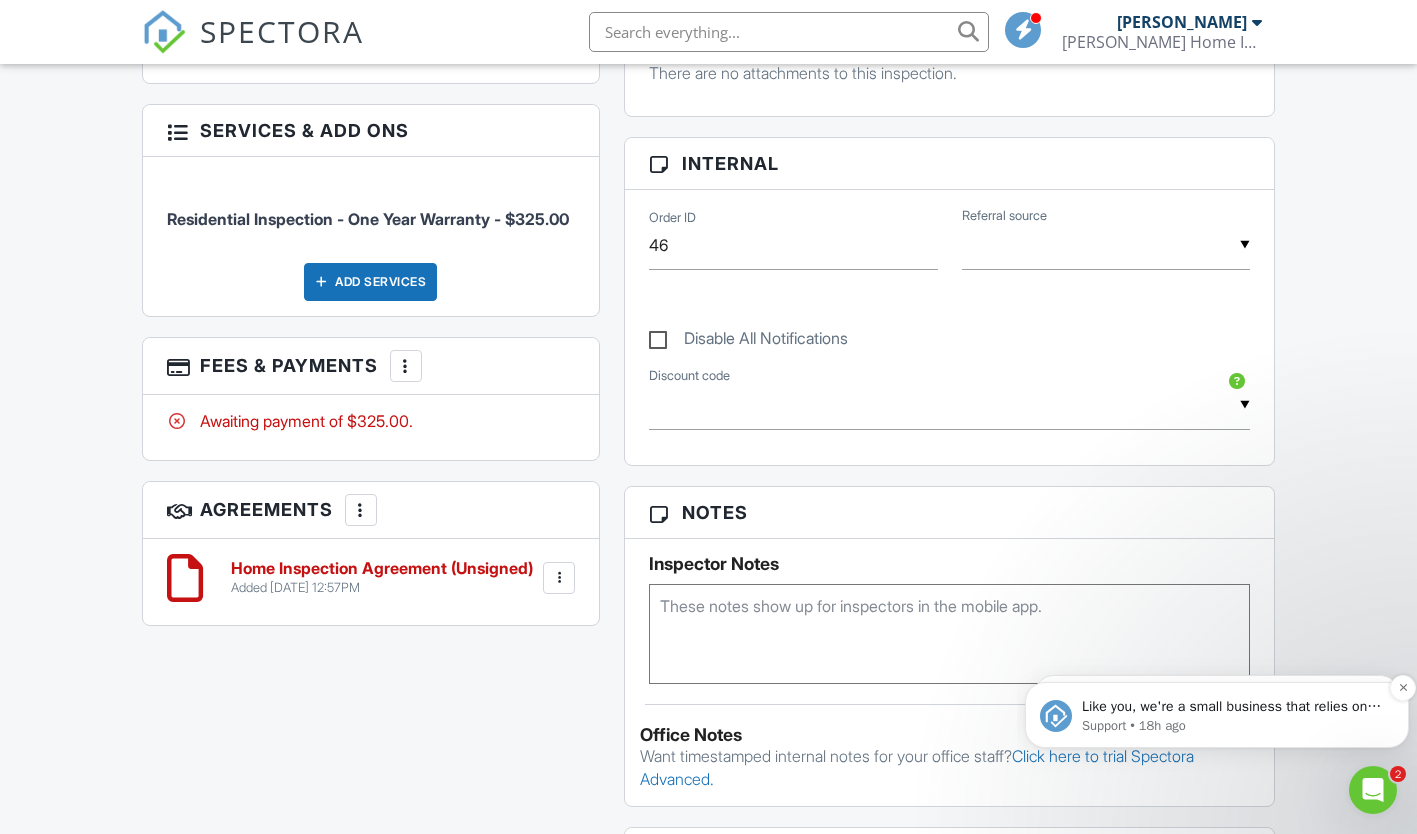 click on "Like you, we're a small business that relies on reviews to grow.  If you have a few minutes, we'd love it if you can leave us a review on Capterra:      If not, no problem - we'll ask you again later." at bounding box center (1233, 707) 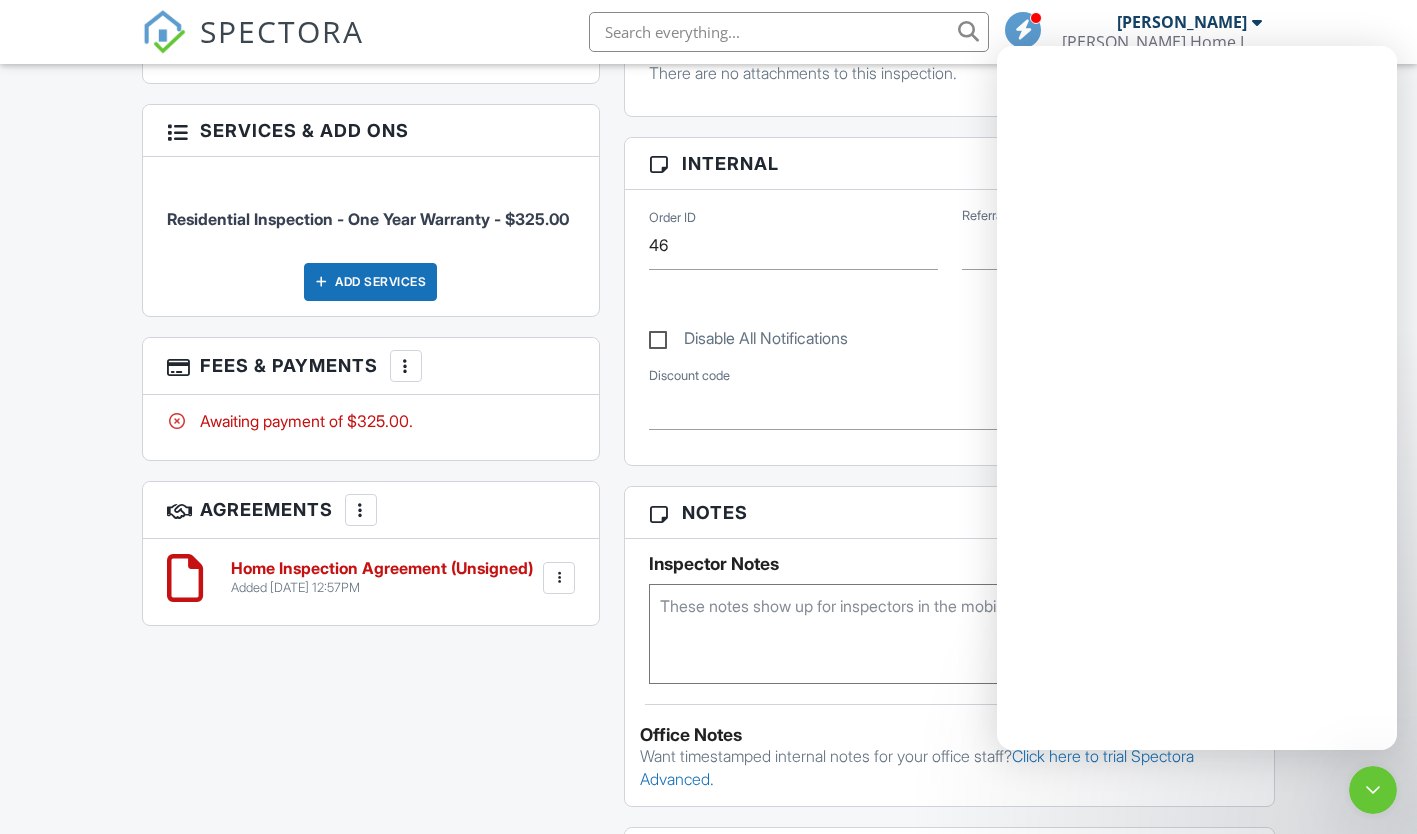 scroll, scrollTop: 0, scrollLeft: 0, axis: both 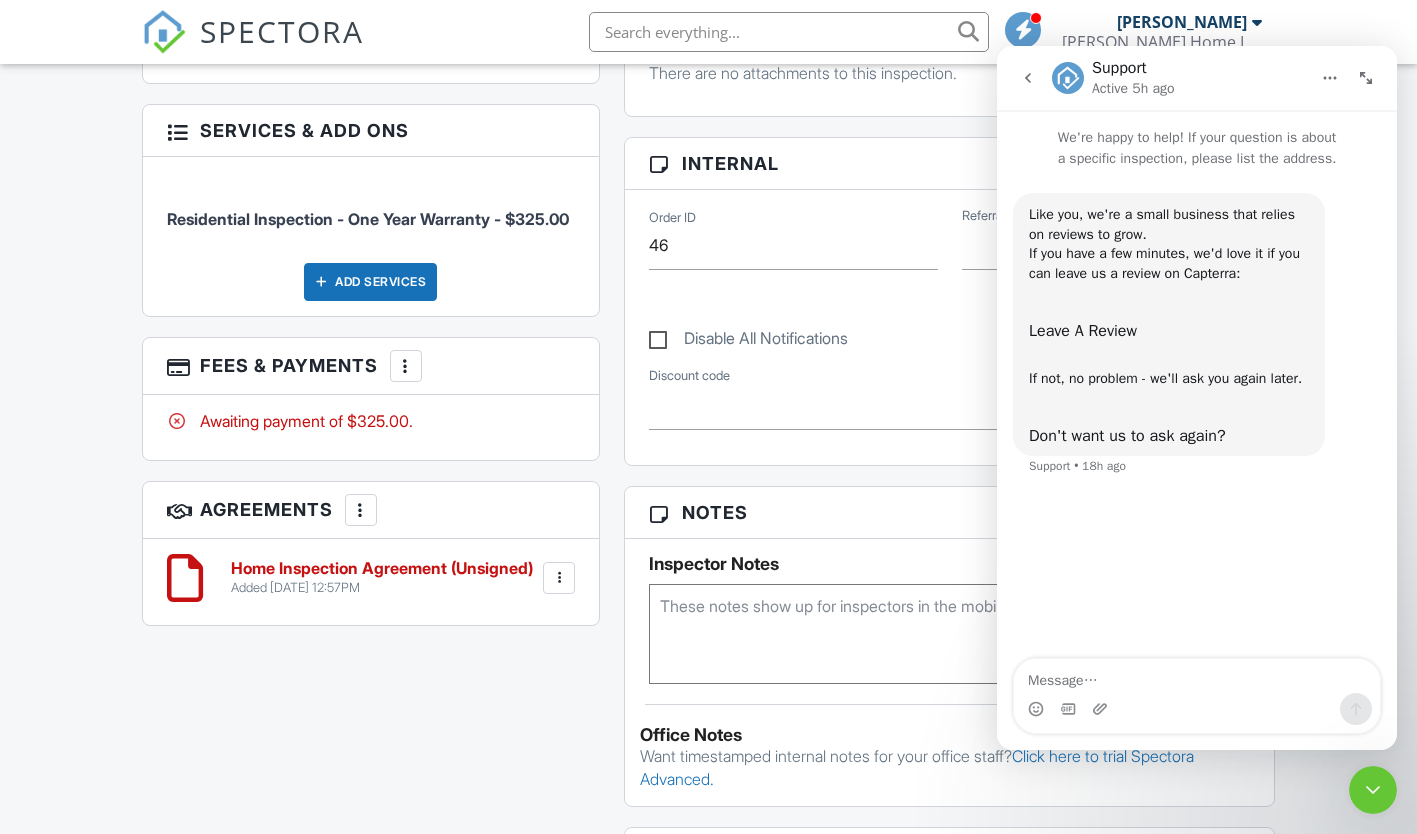 click 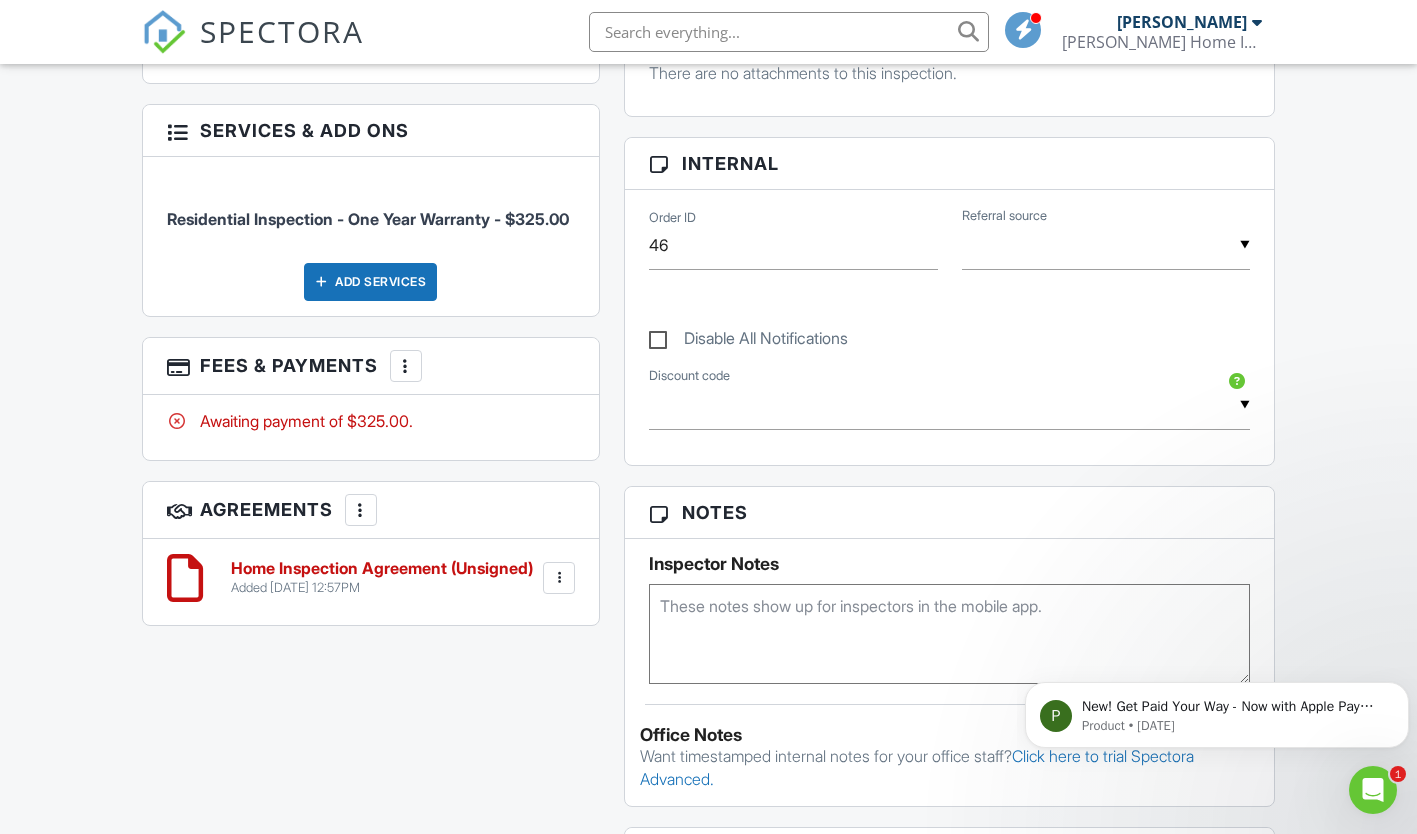 scroll, scrollTop: 0, scrollLeft: 0, axis: both 